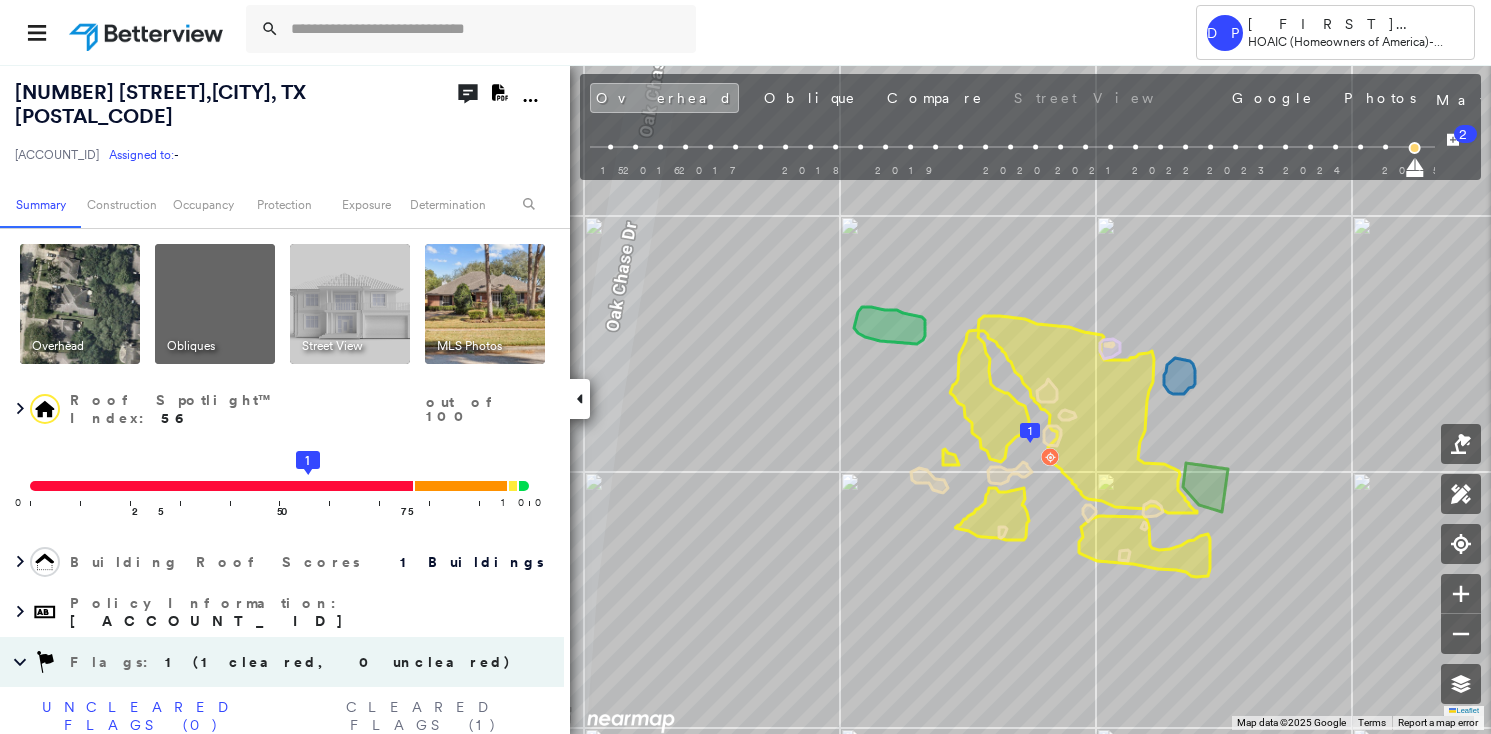 click on "There are no  uncleared  flags." at bounding box center [282, 798] 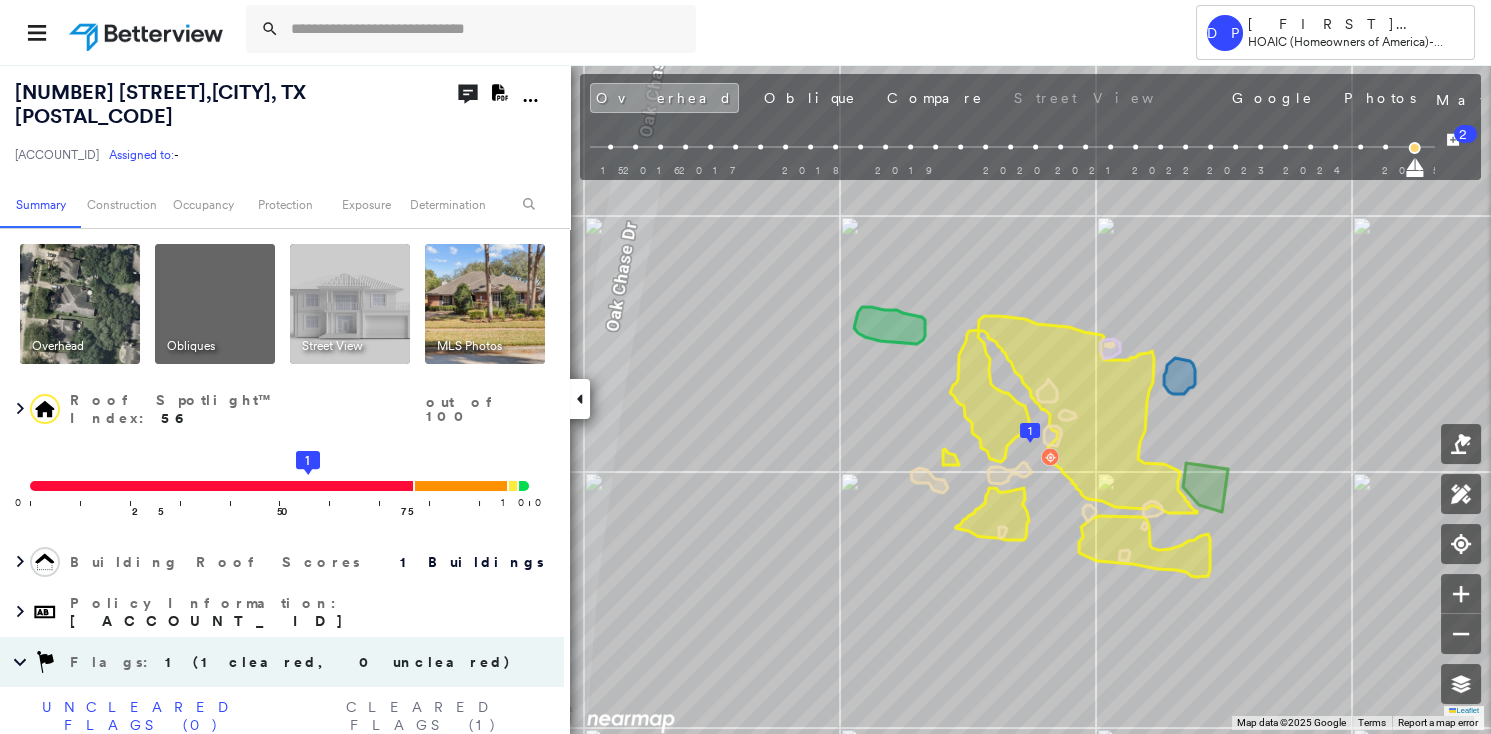 scroll, scrollTop: 363, scrollLeft: 0, axis: vertical 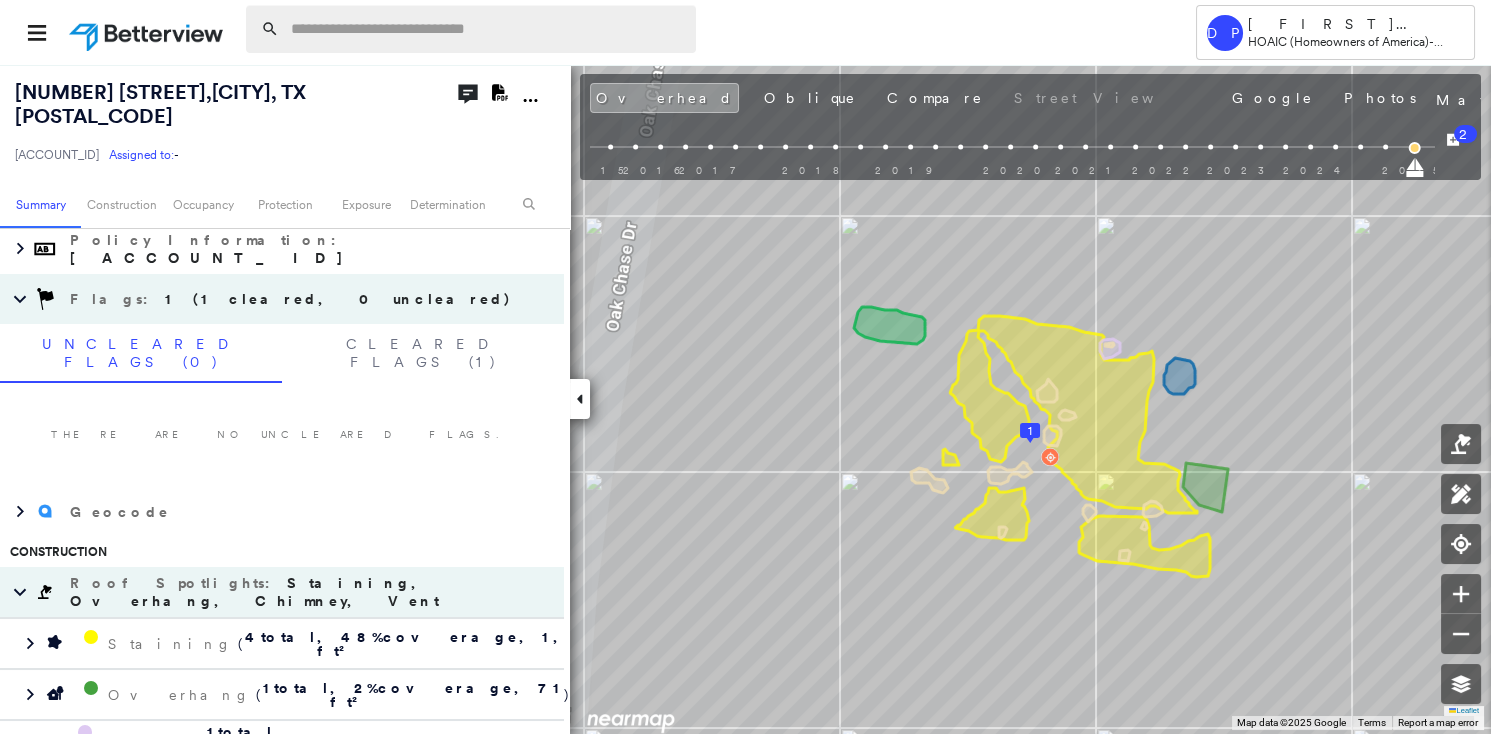 paste on "**********" 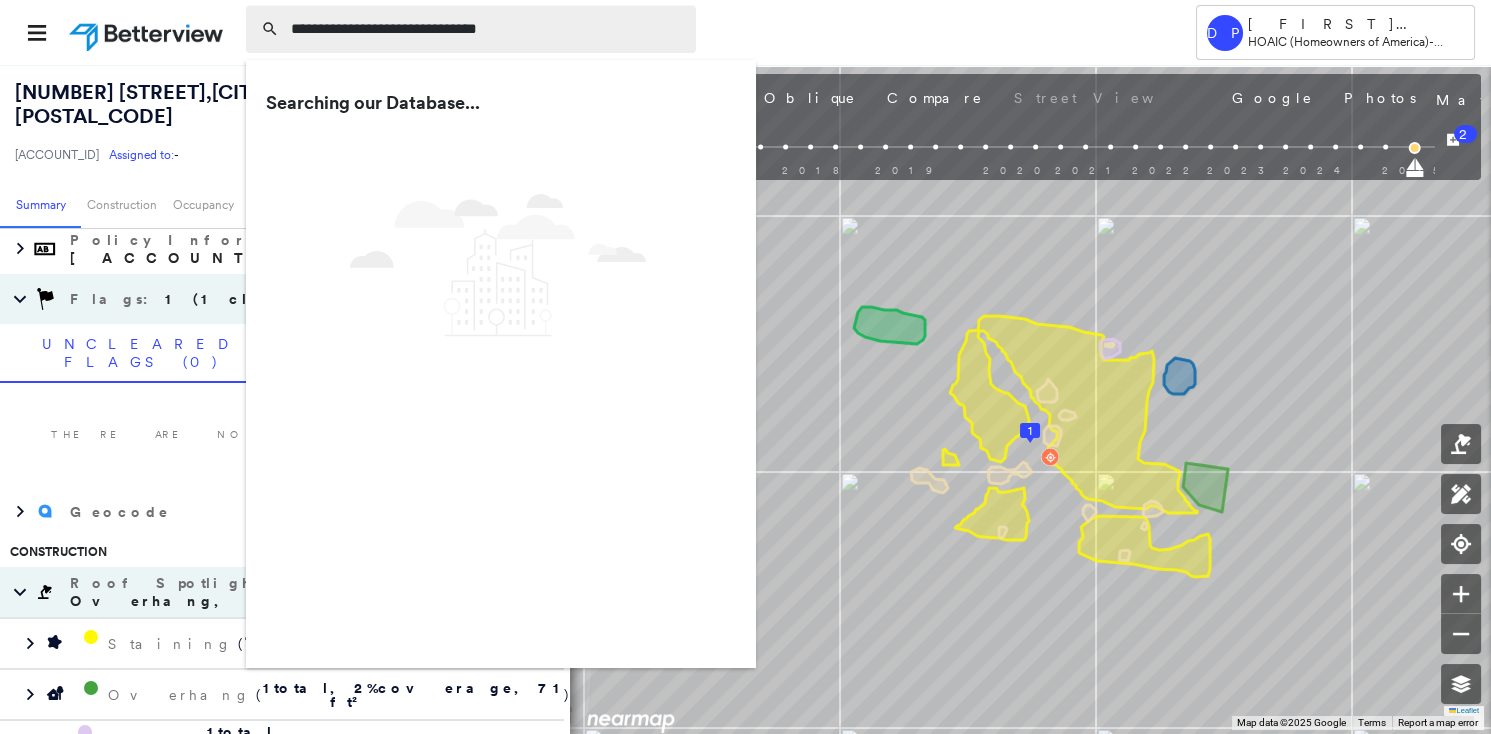 click on "**********" at bounding box center (487, 29) 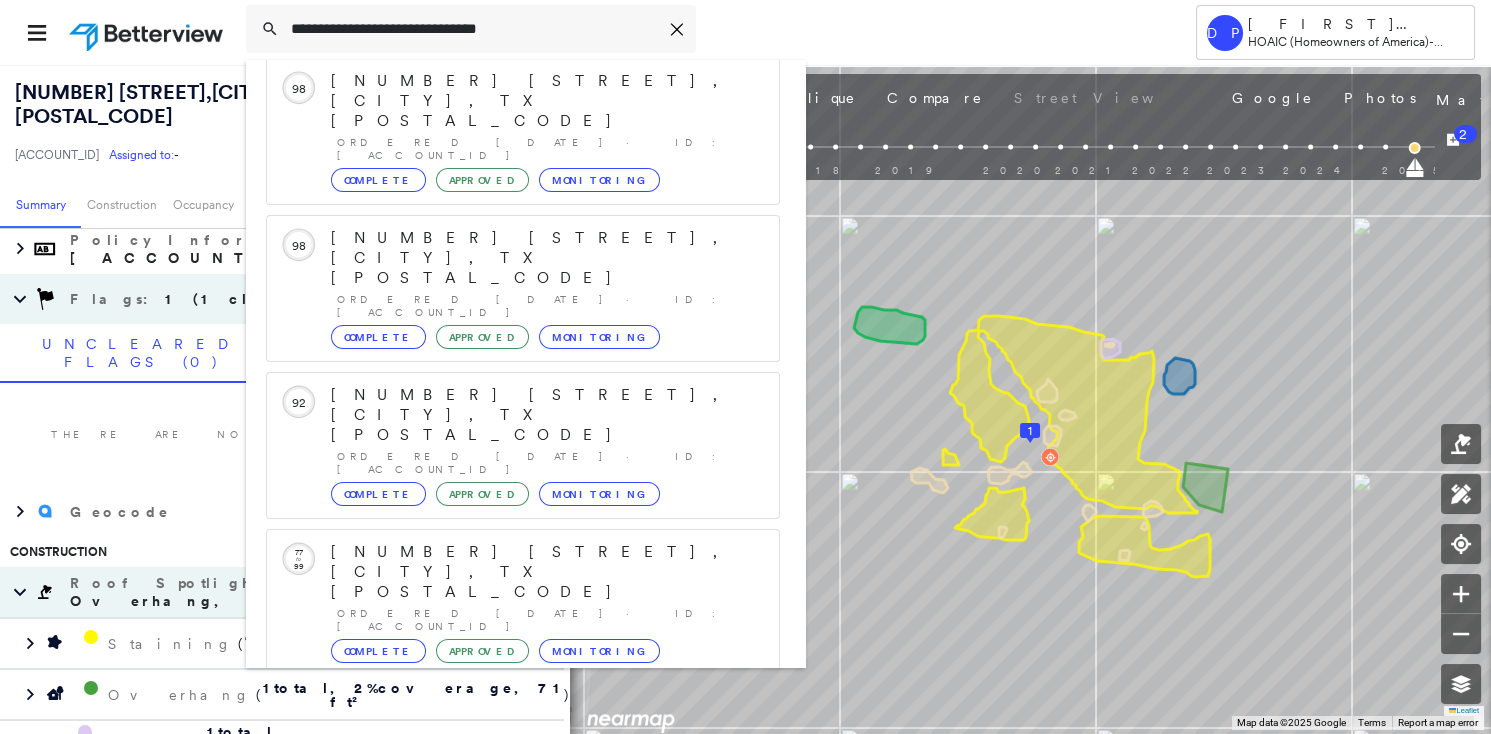 scroll, scrollTop: 211, scrollLeft: 0, axis: vertical 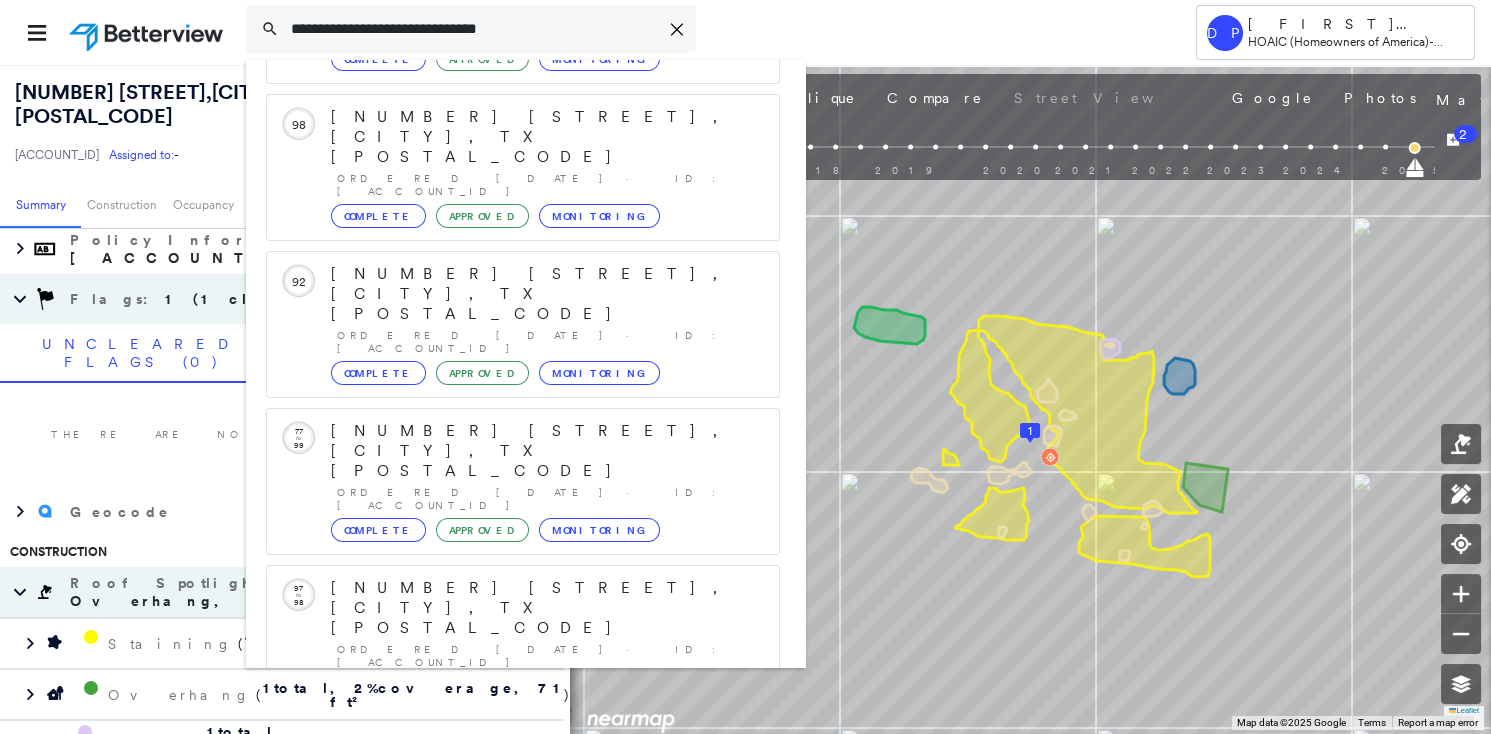 type on "**********" 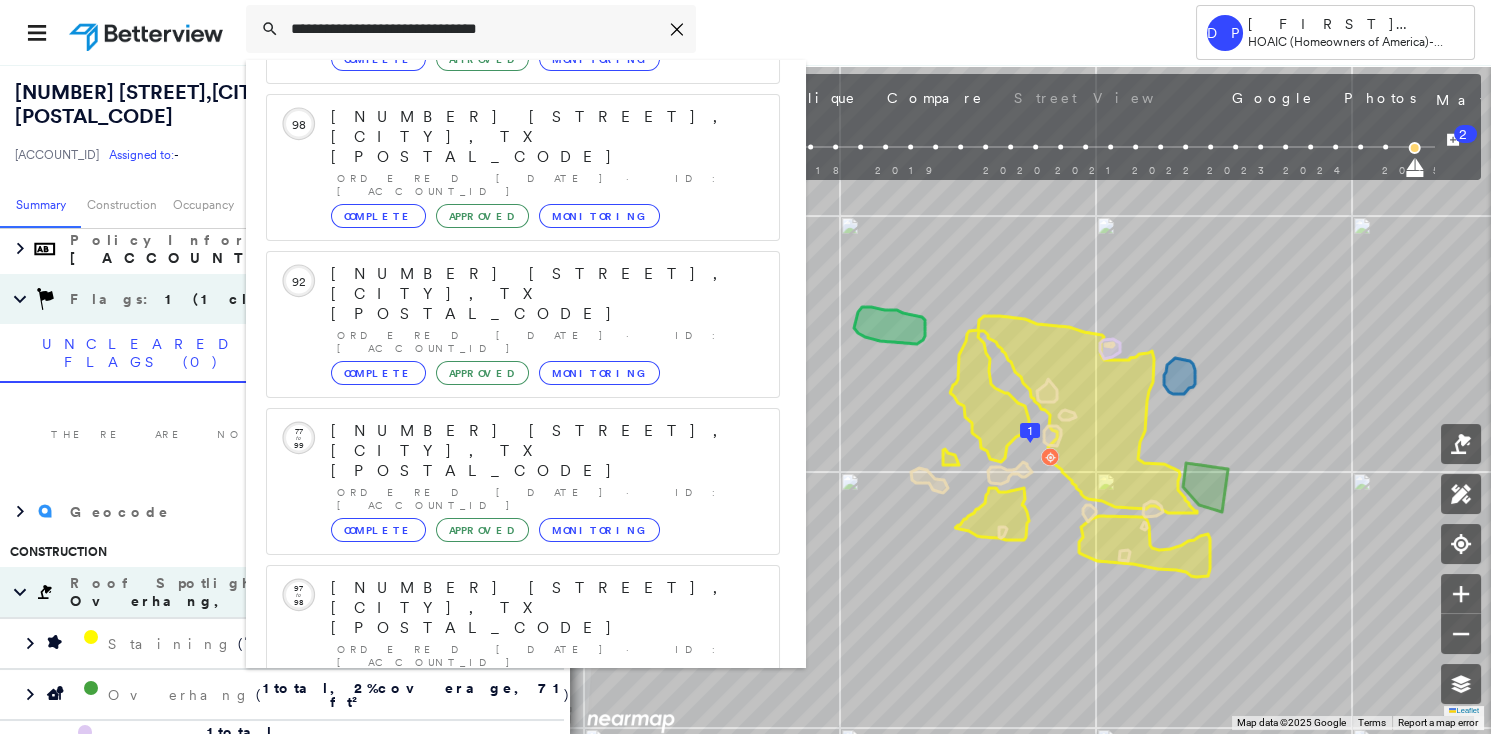 click 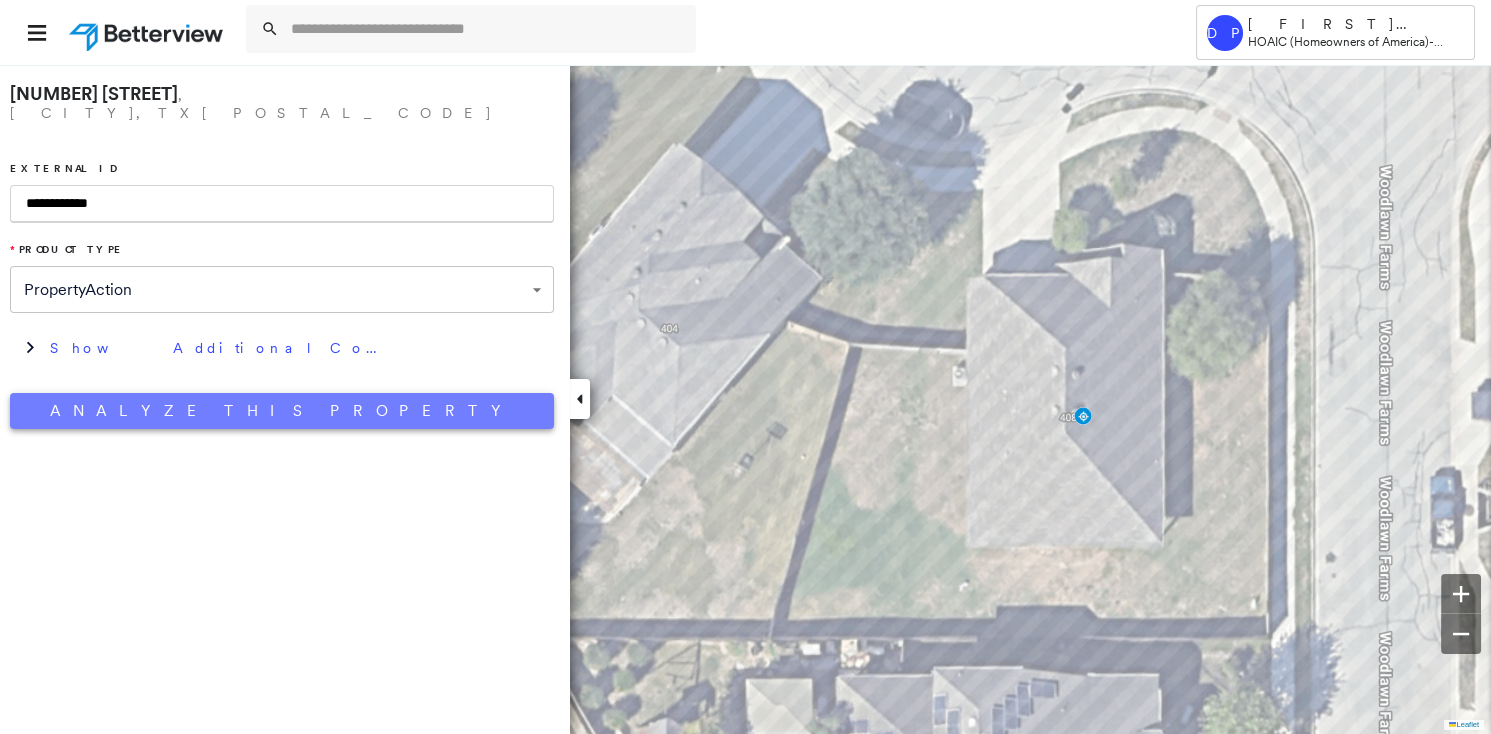 type on "**********" 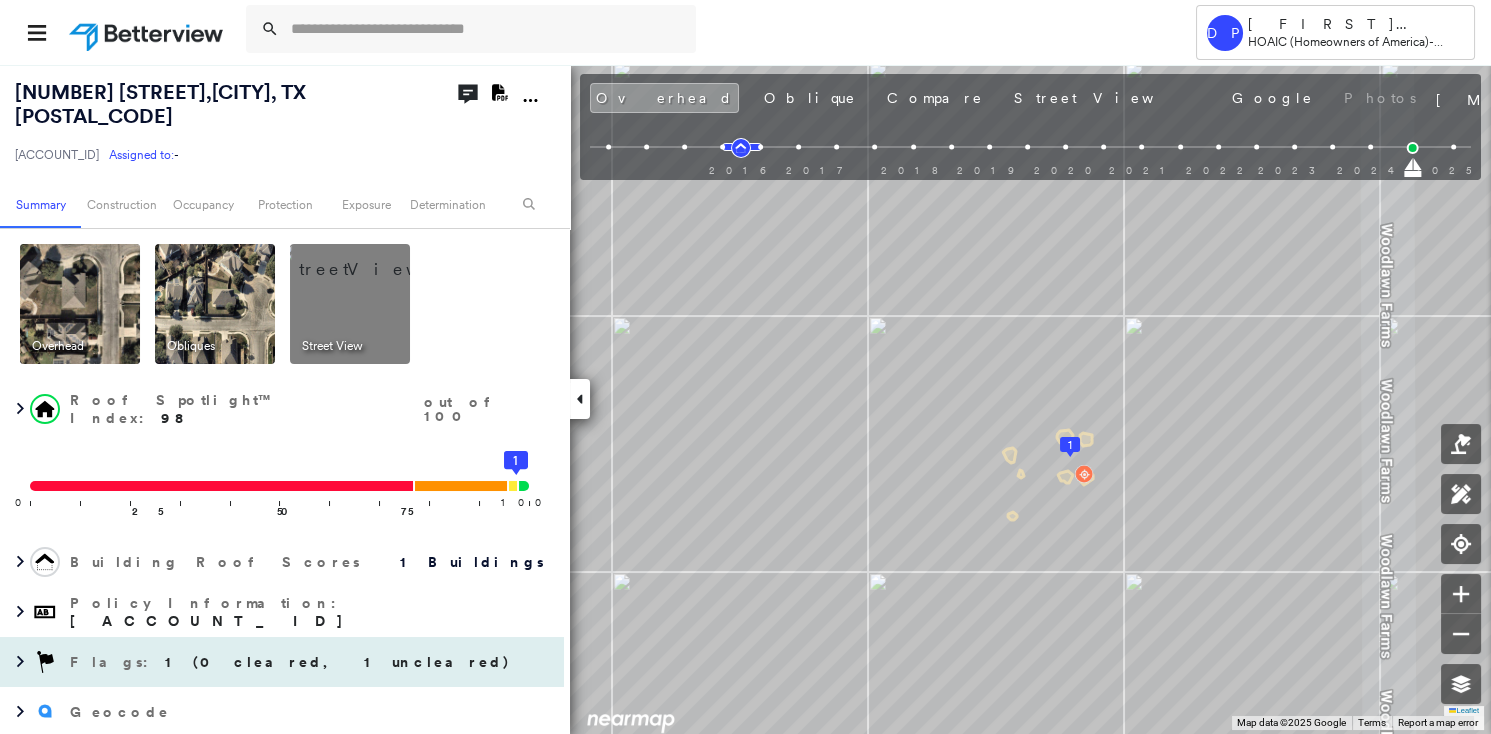 click on "1 (0 cleared, 1 uncleared)" at bounding box center (338, 662) 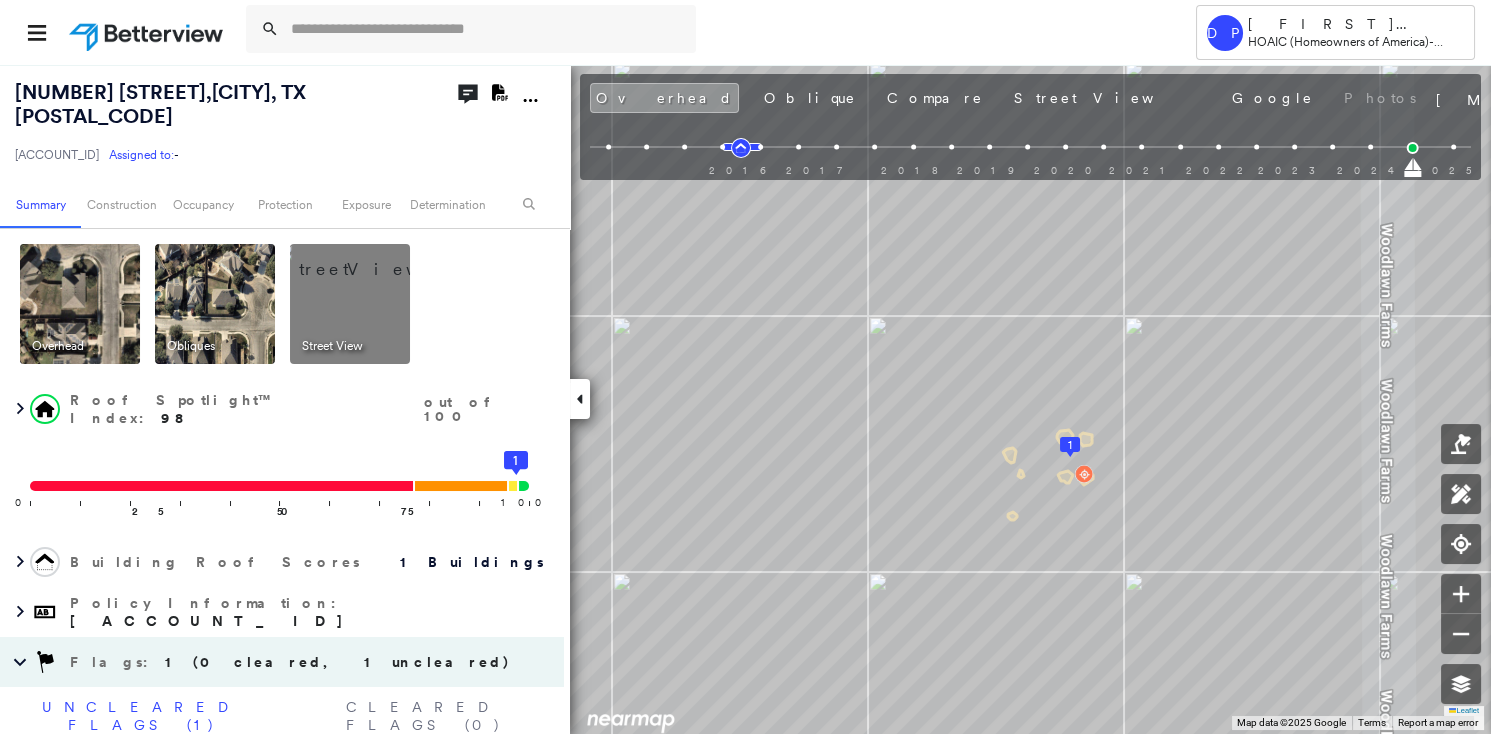 scroll, scrollTop: 272, scrollLeft: 0, axis: vertical 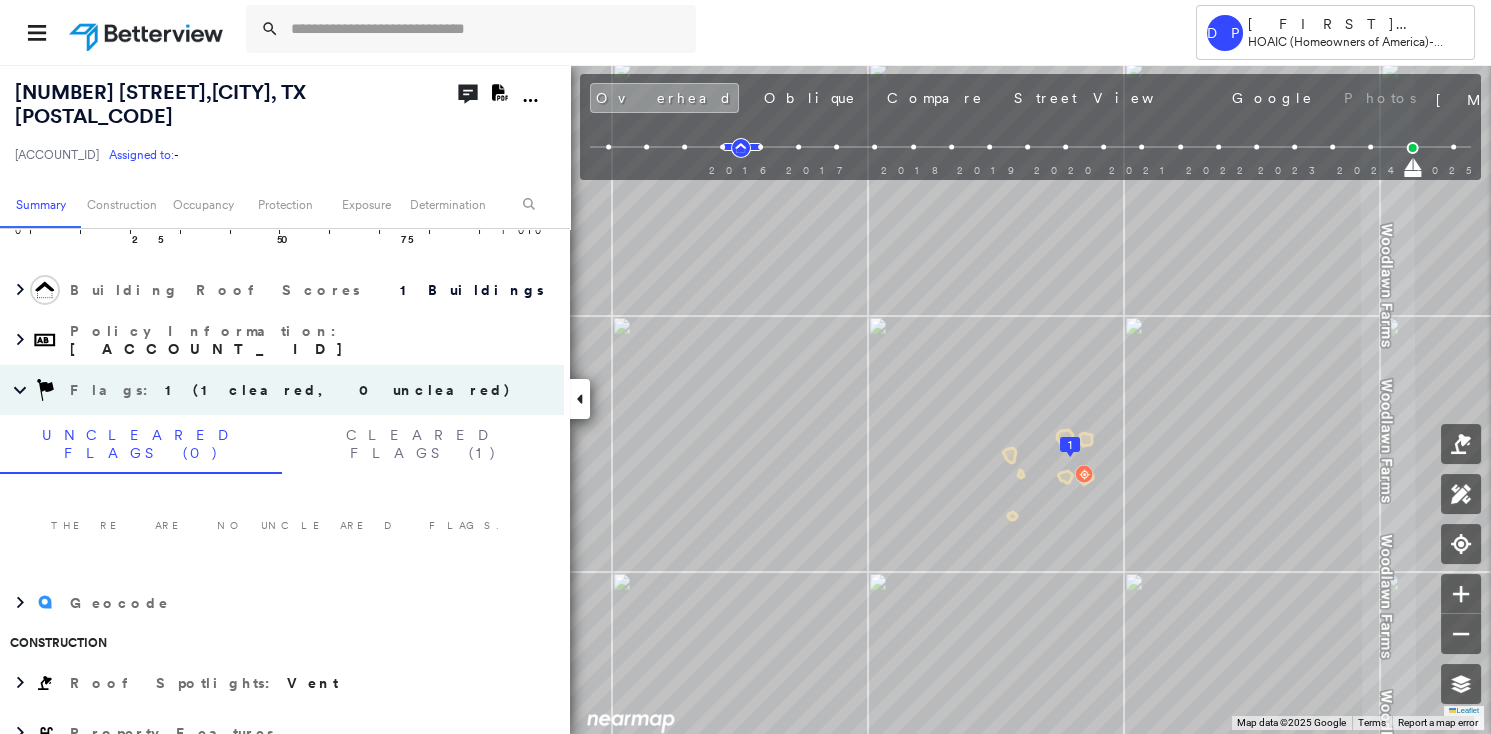 click on "There are no  uncleared  flags." at bounding box center (282, 526) 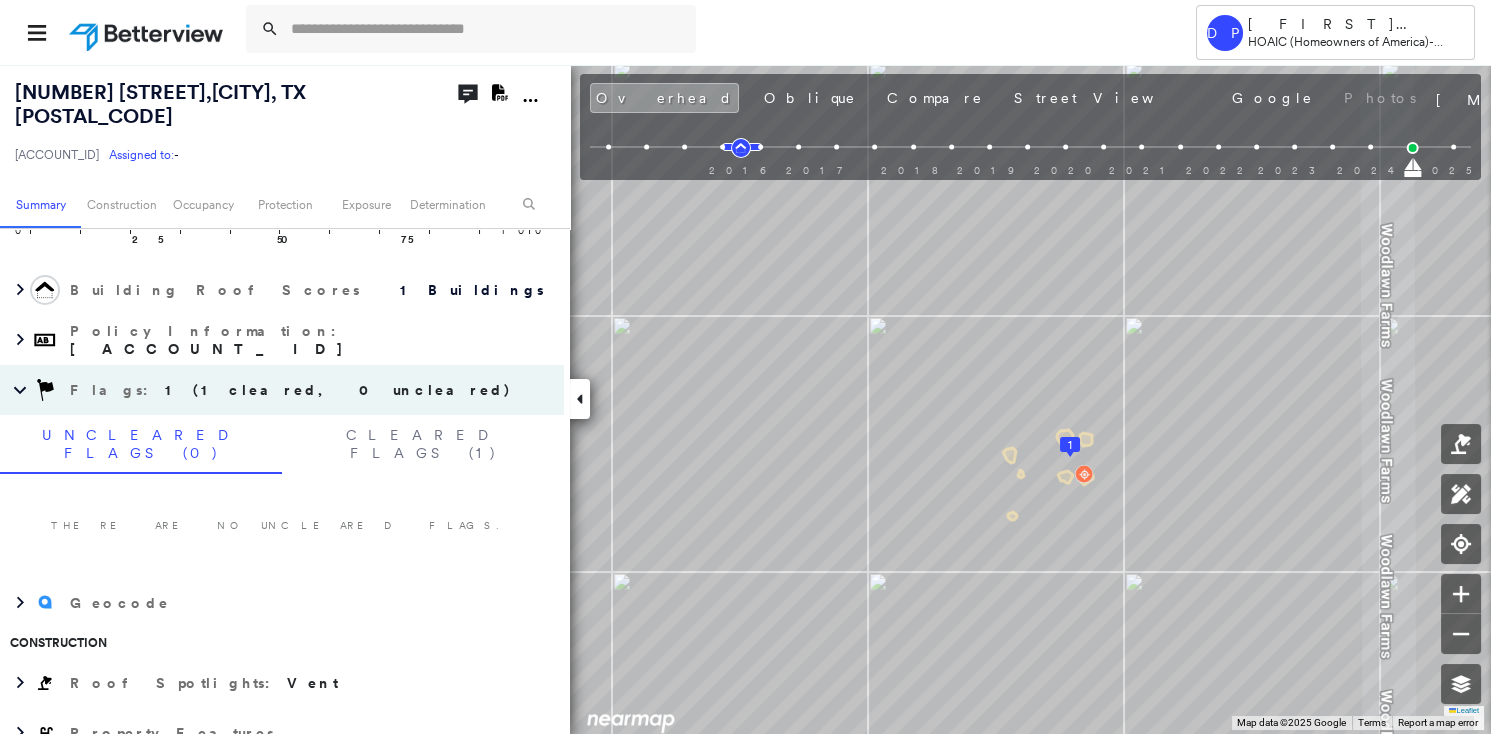 scroll, scrollTop: 0, scrollLeft: 0, axis: both 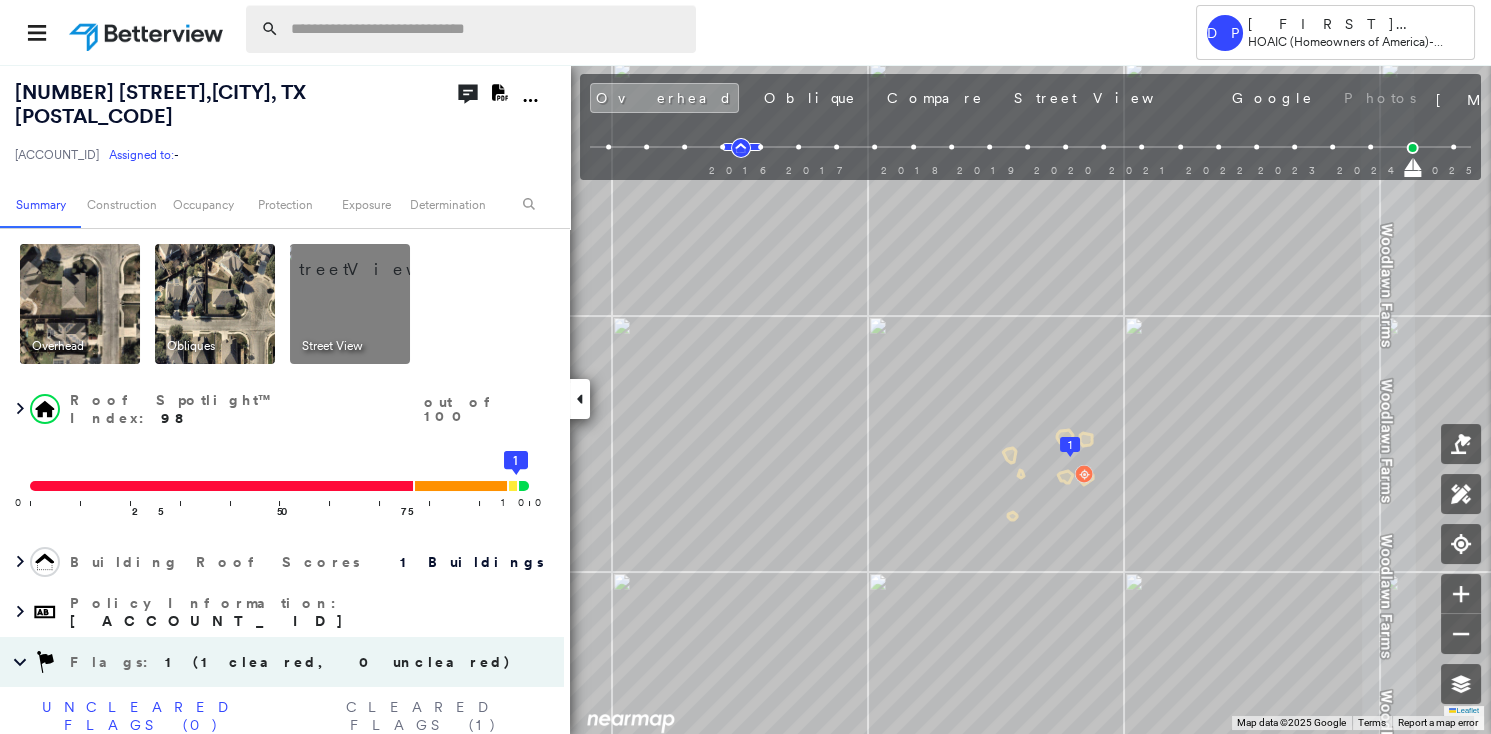 paste on "**********" 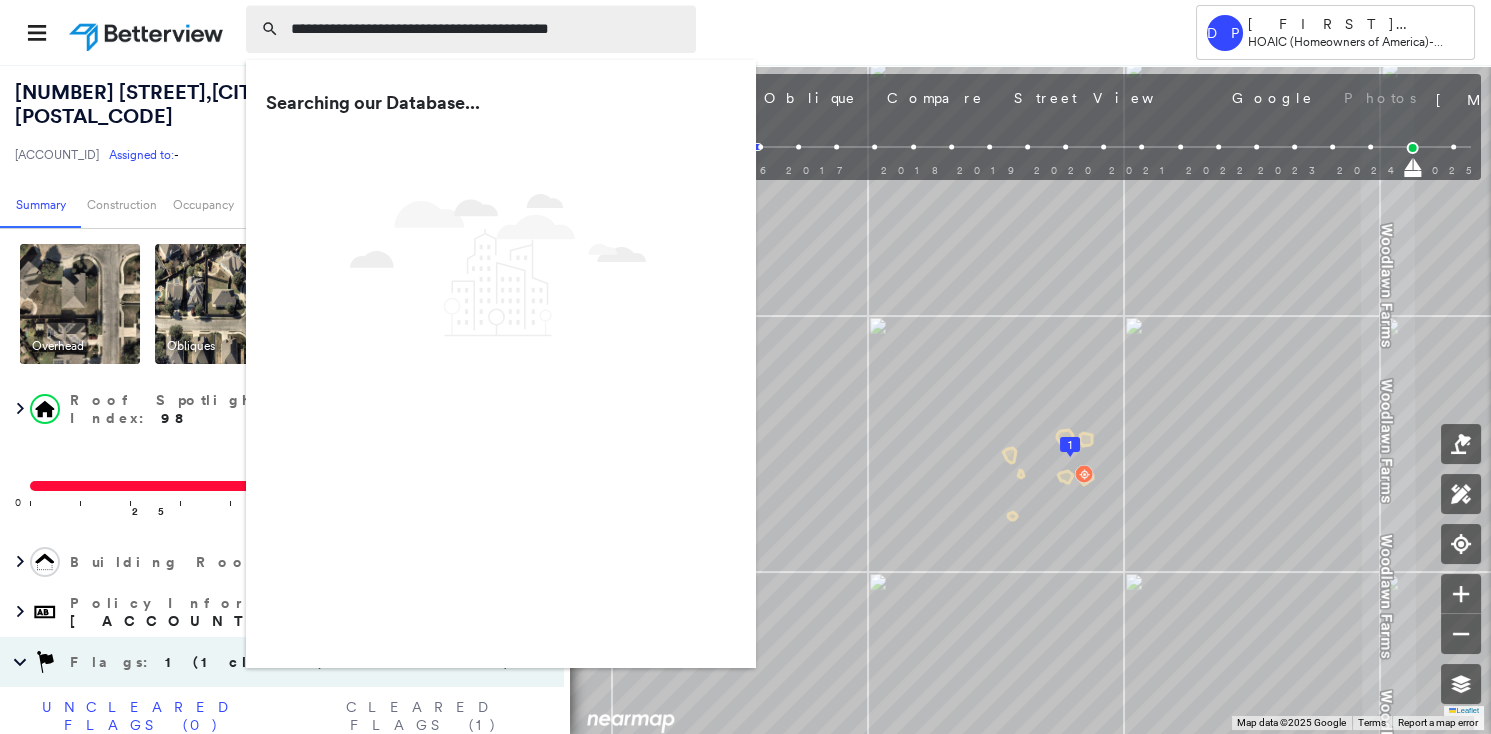 click on "**********" at bounding box center (487, 29) 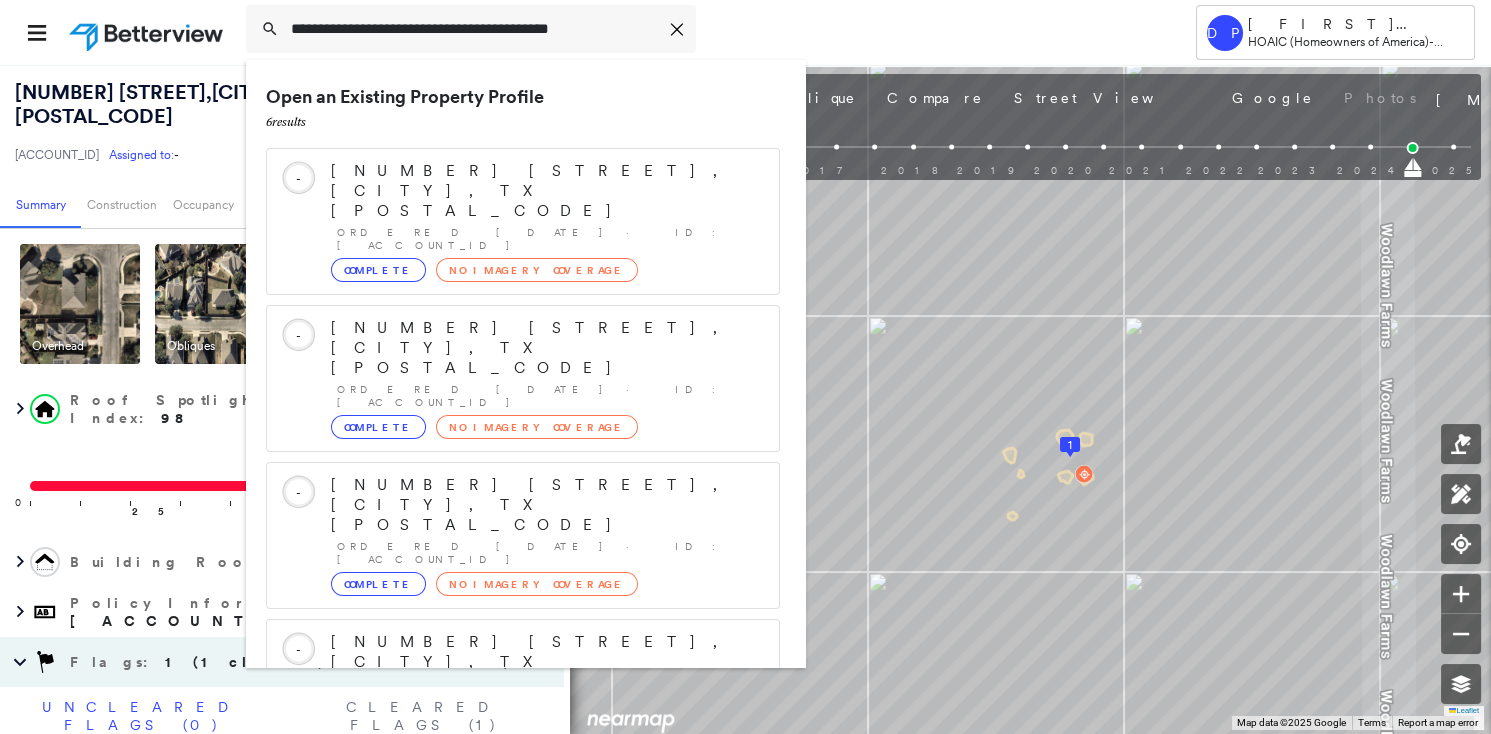 scroll, scrollTop: 211, scrollLeft: 0, axis: vertical 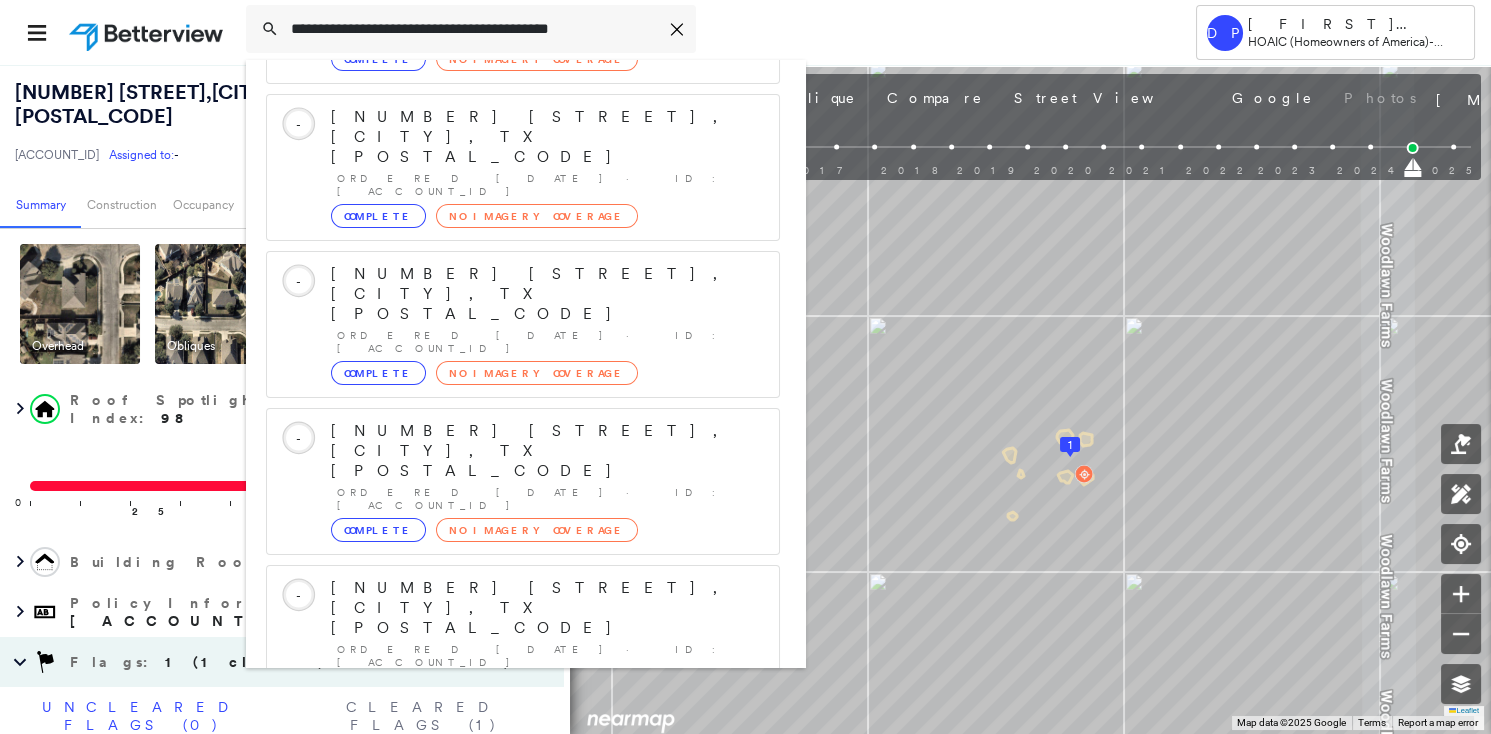 type on "**********" 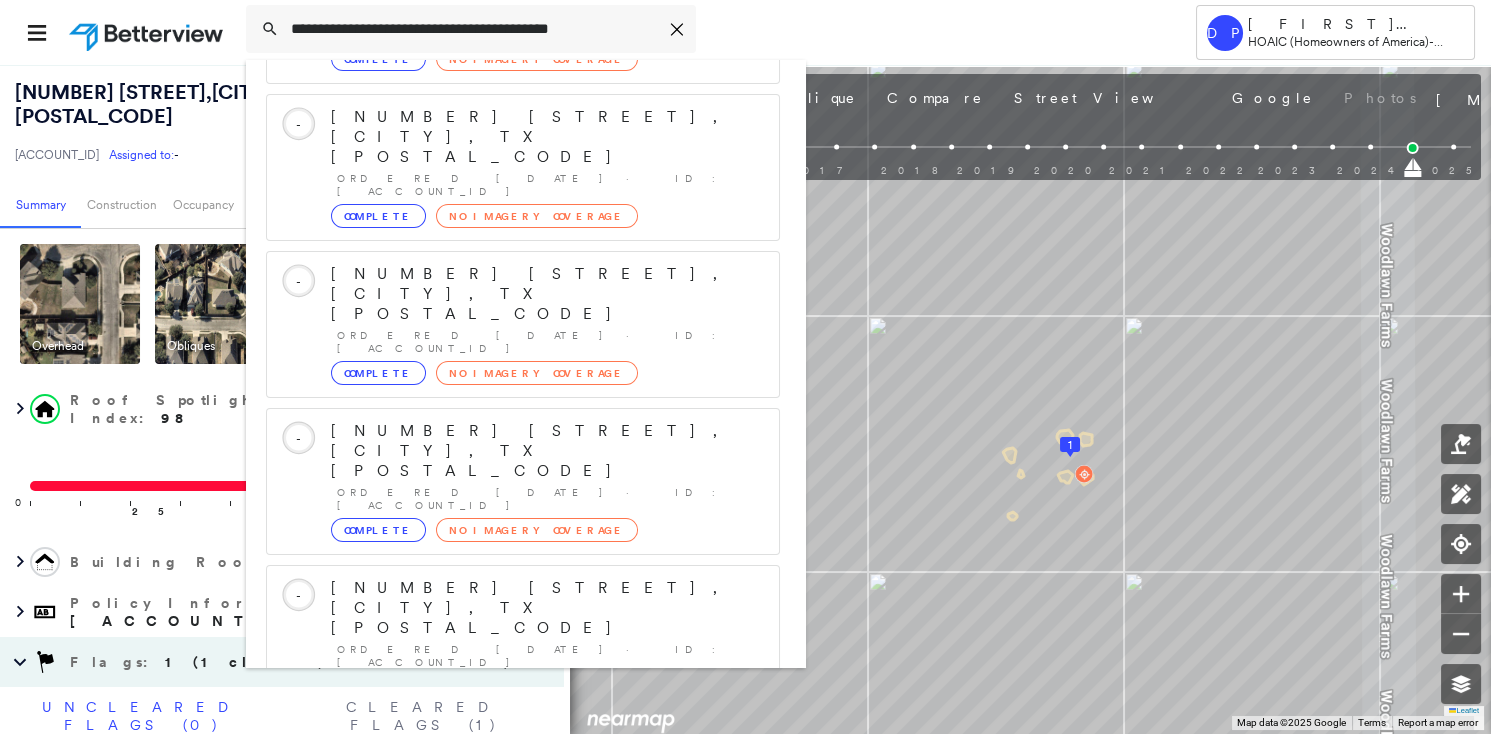 click 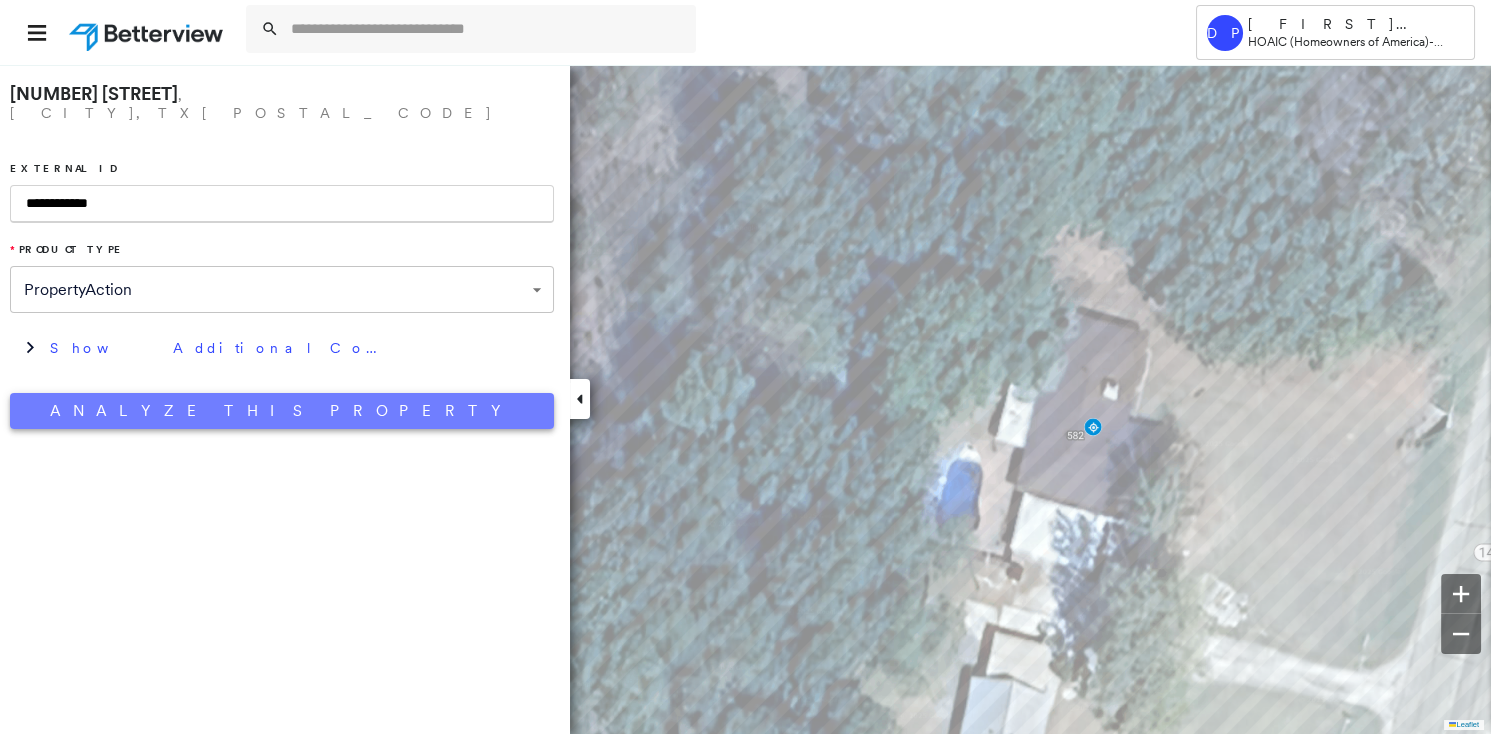 type on "**********" 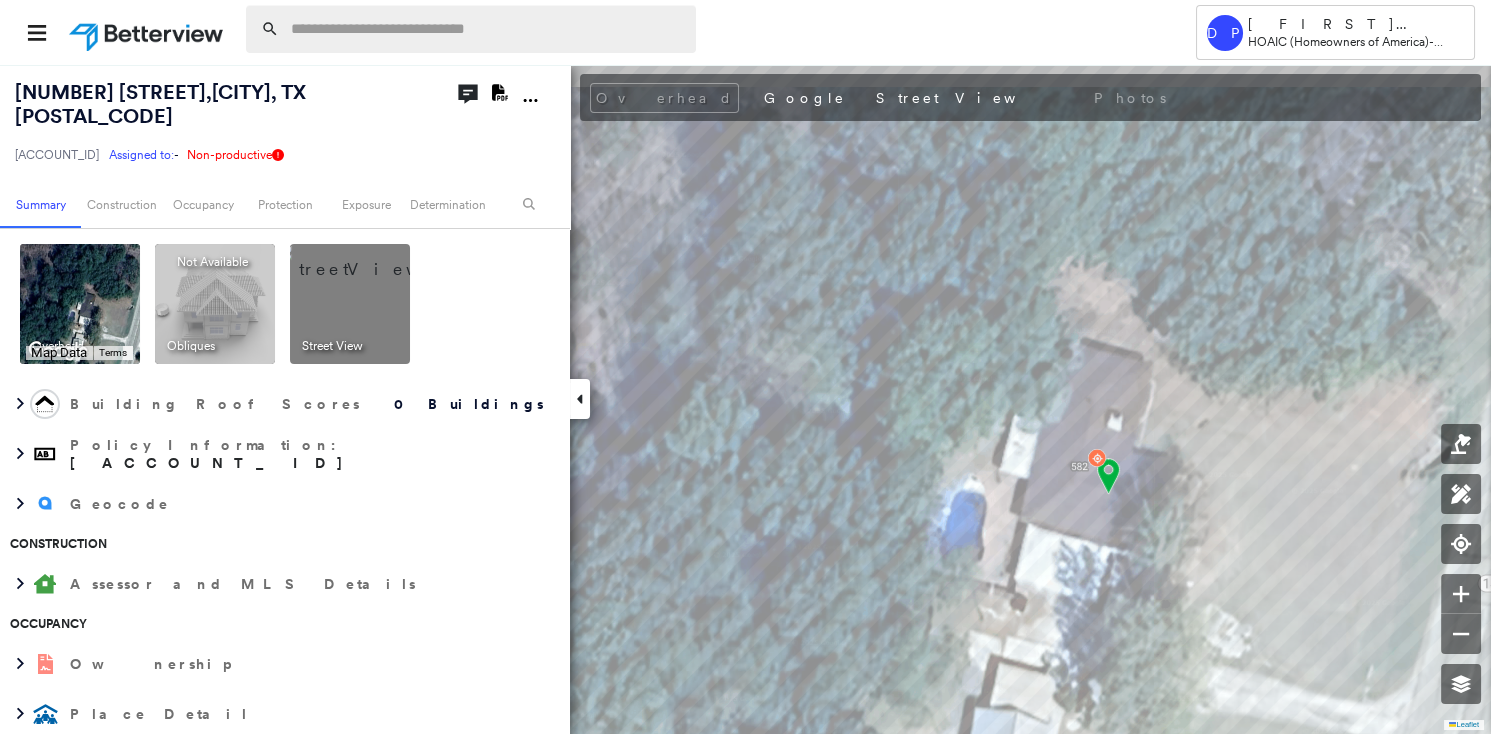 paste on "**********" 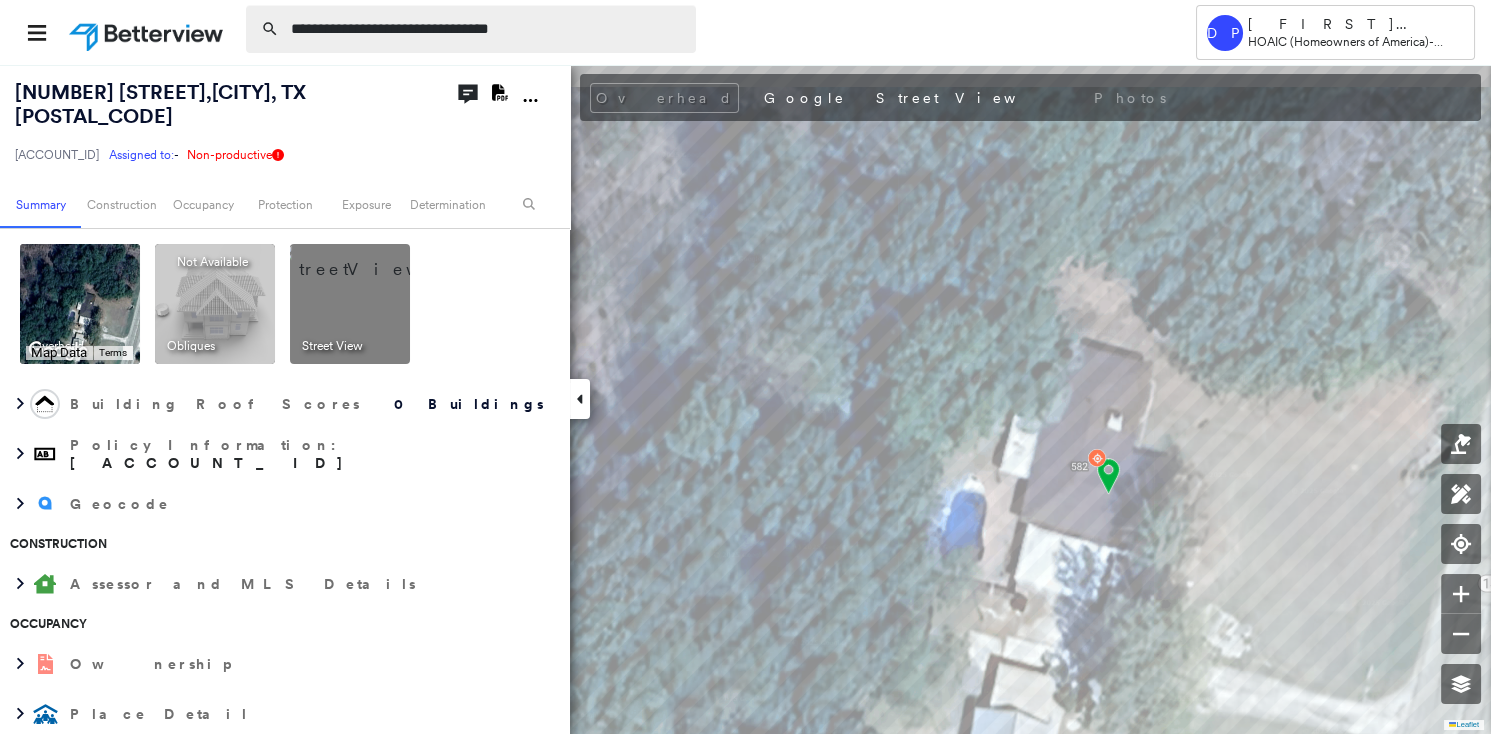 click on "**********" at bounding box center (487, 29) 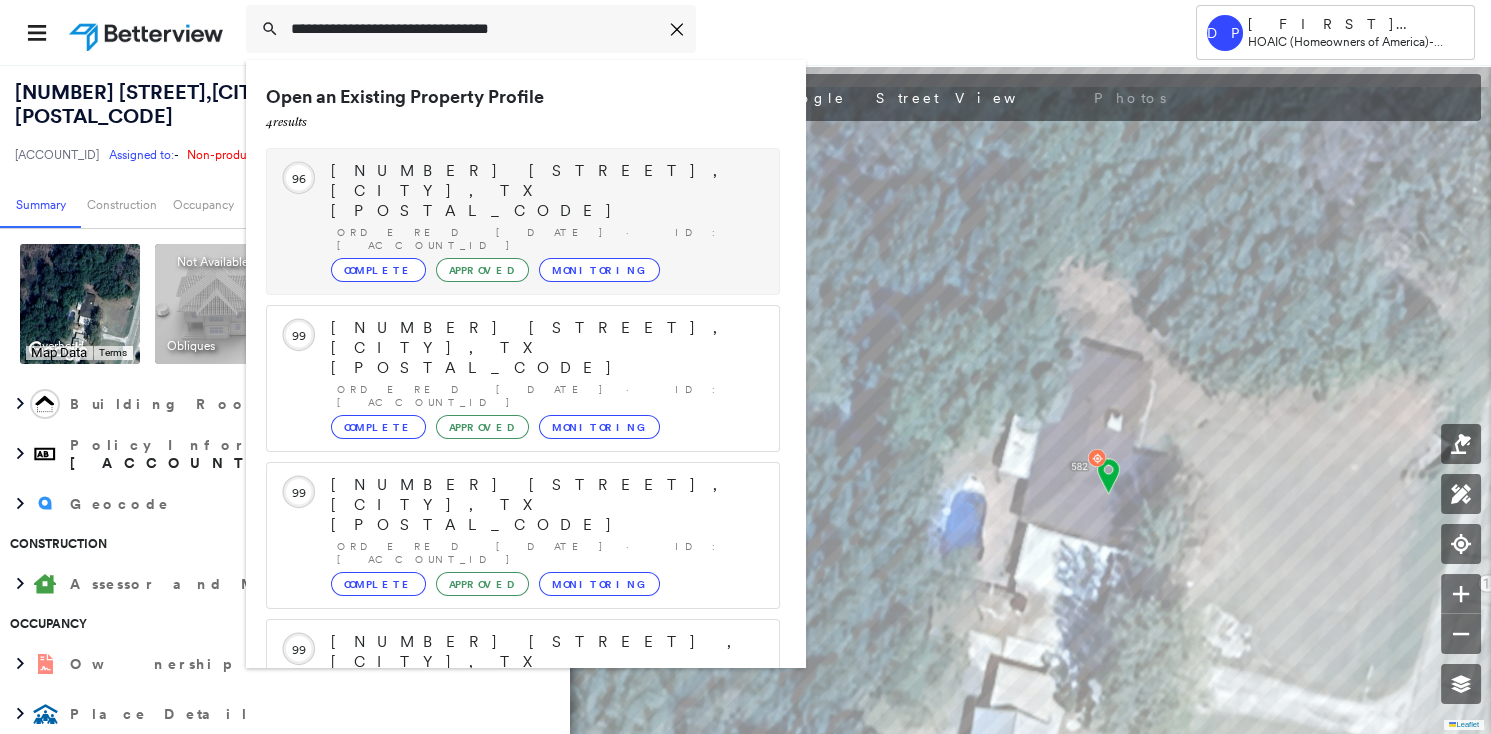 type on "**********" 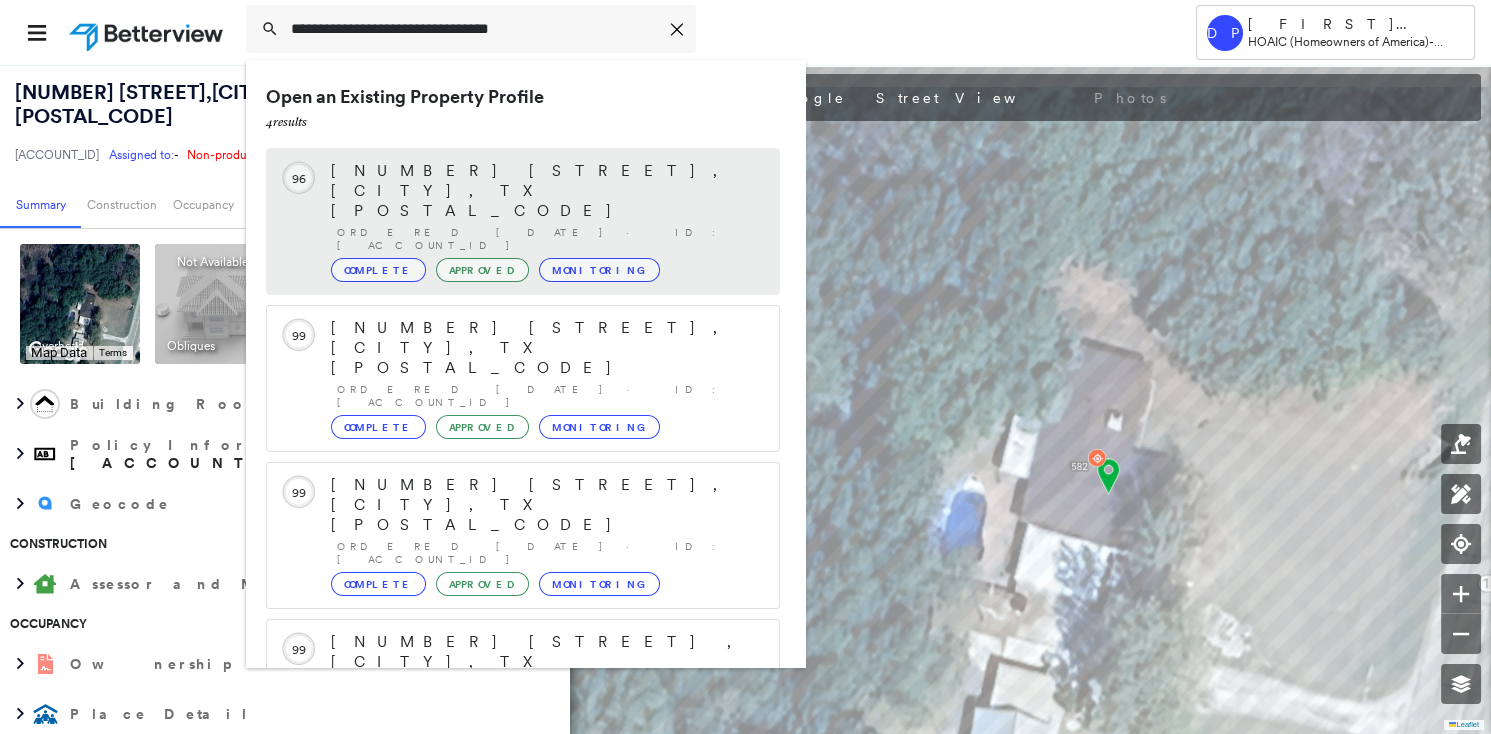 click on "Complete" at bounding box center [378, 270] 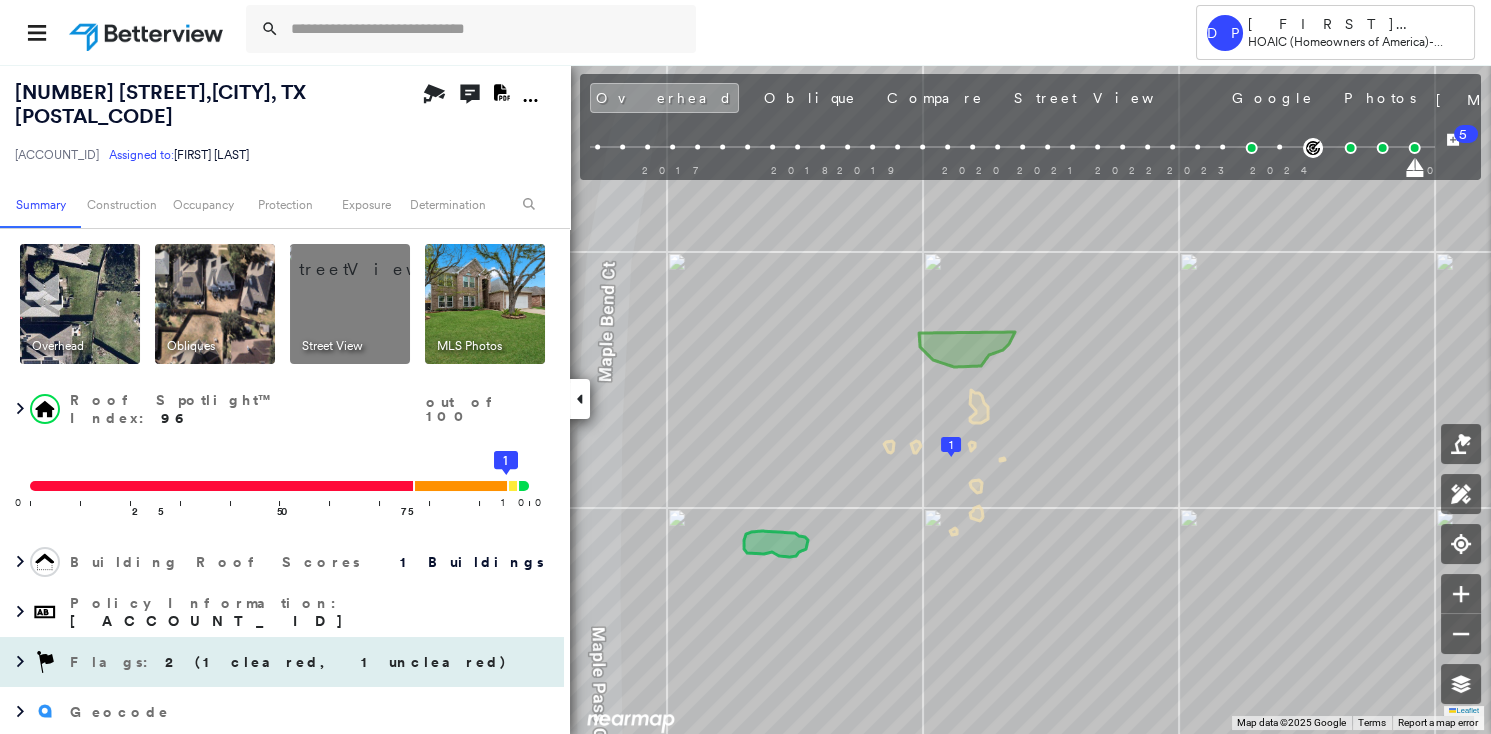 click on "2 (1 cleared, 1 uncleared)" at bounding box center (336, 662) 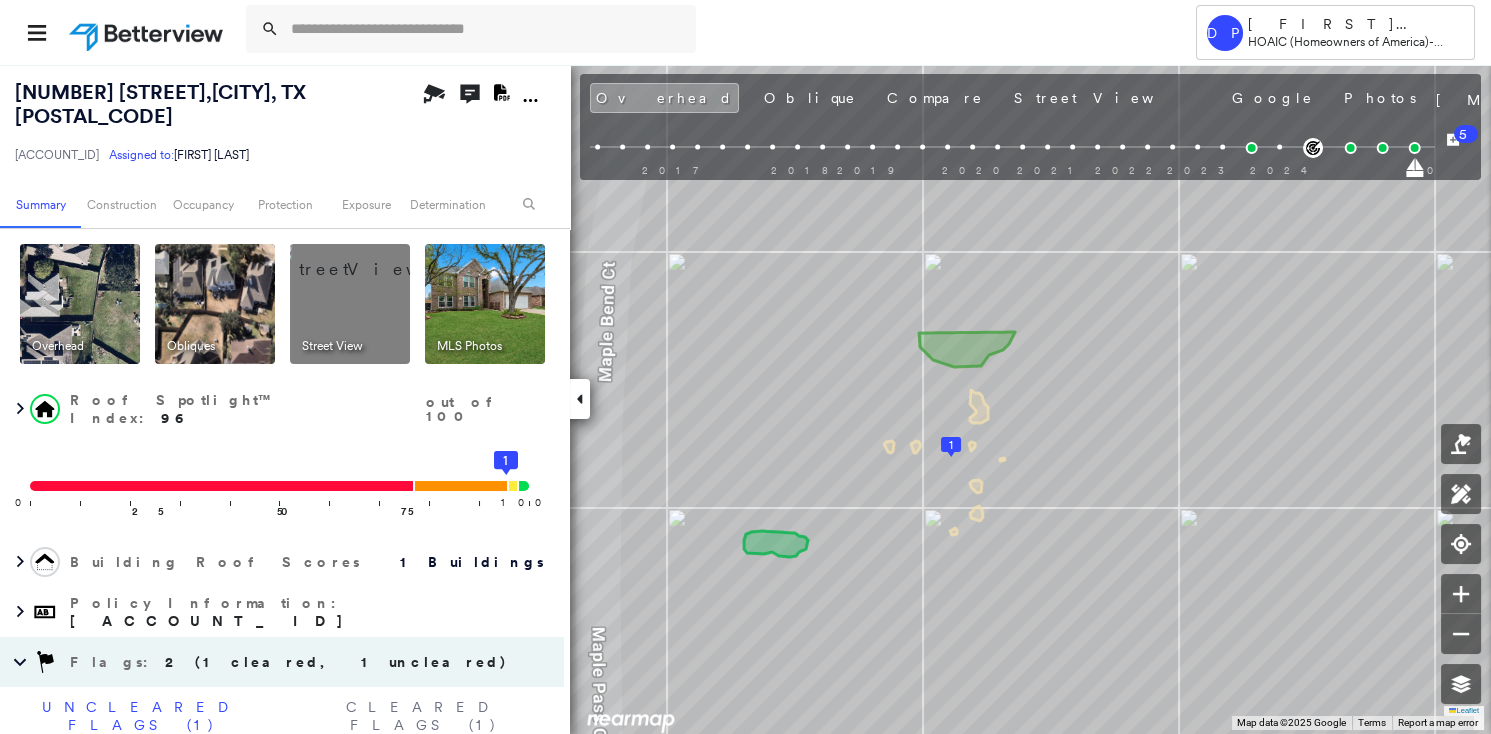 scroll, scrollTop: 181, scrollLeft: 0, axis: vertical 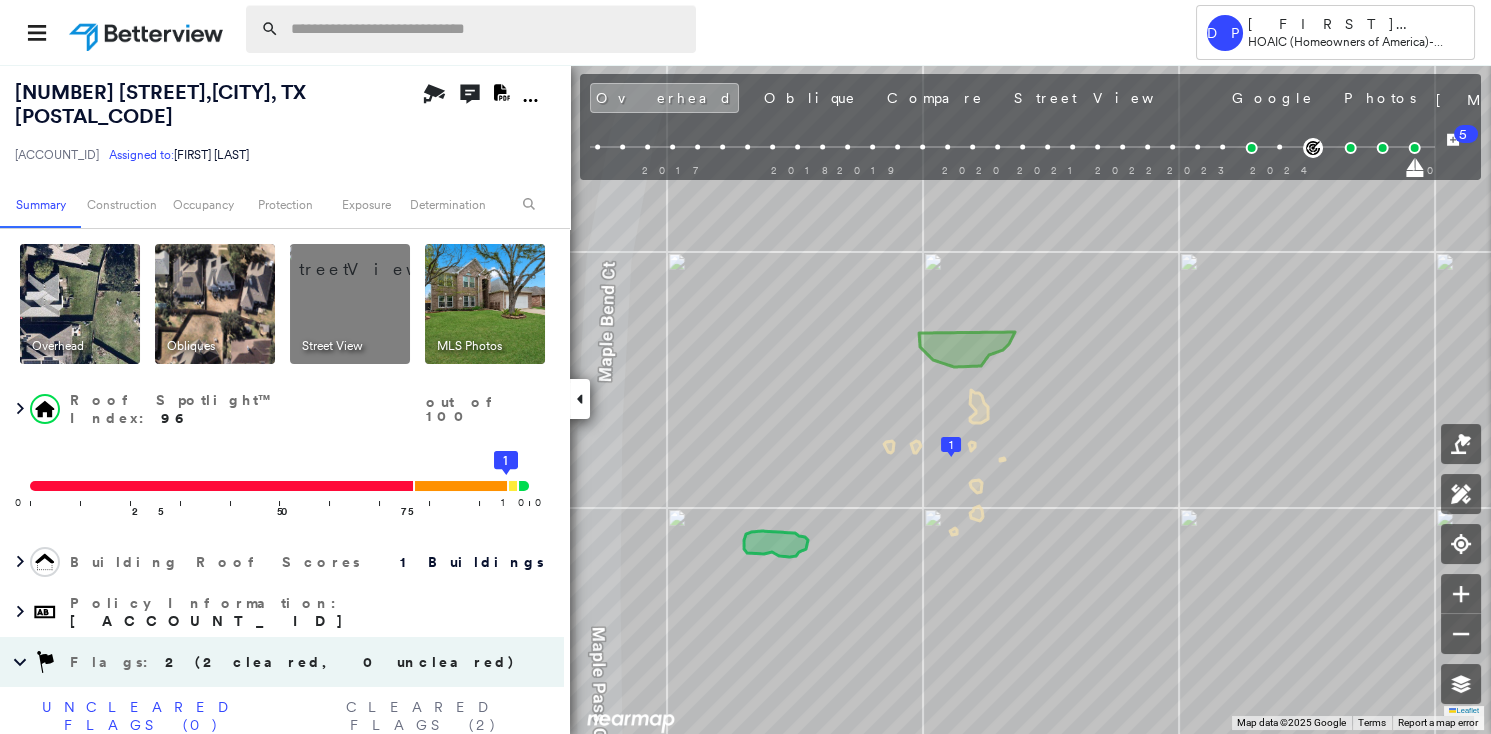 paste on "**********" 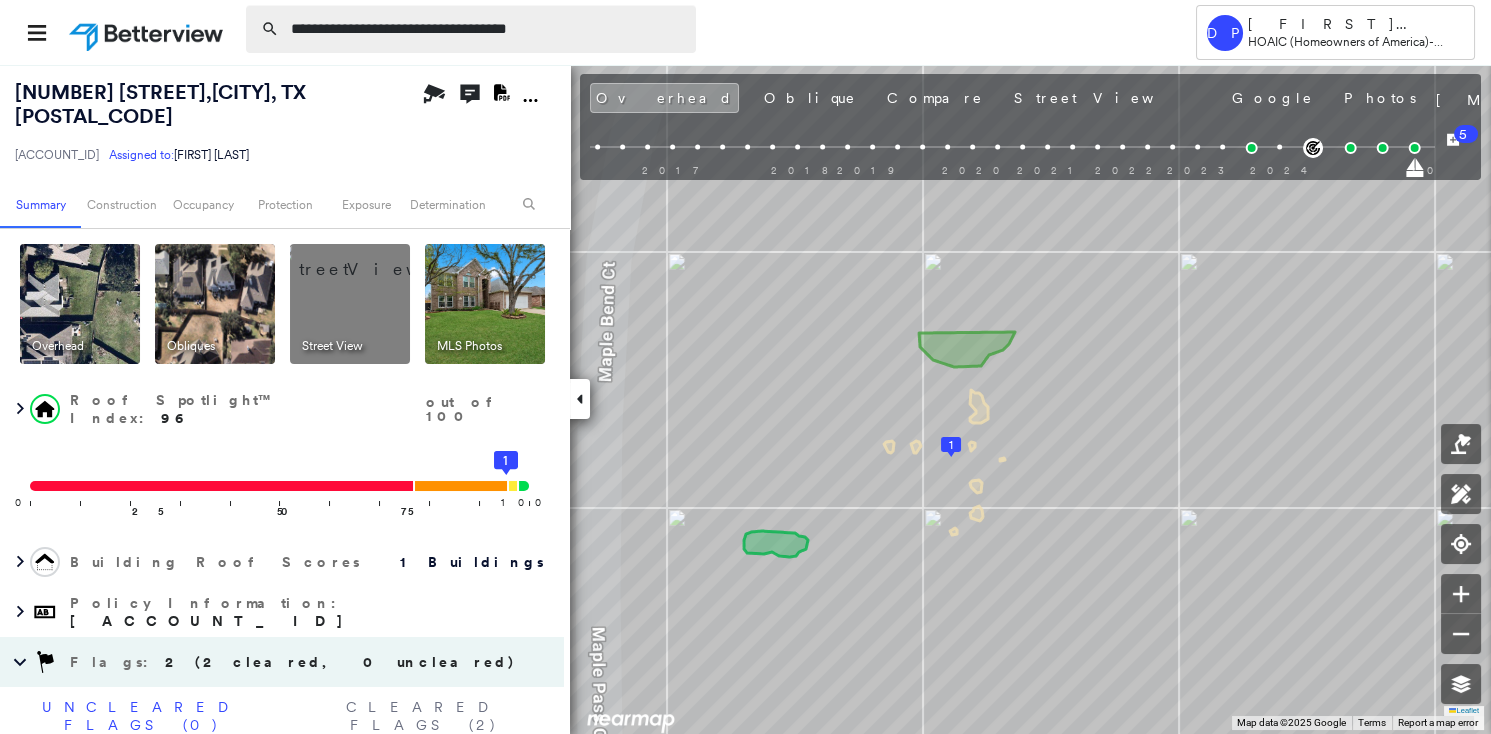 click on "**********" at bounding box center (487, 29) 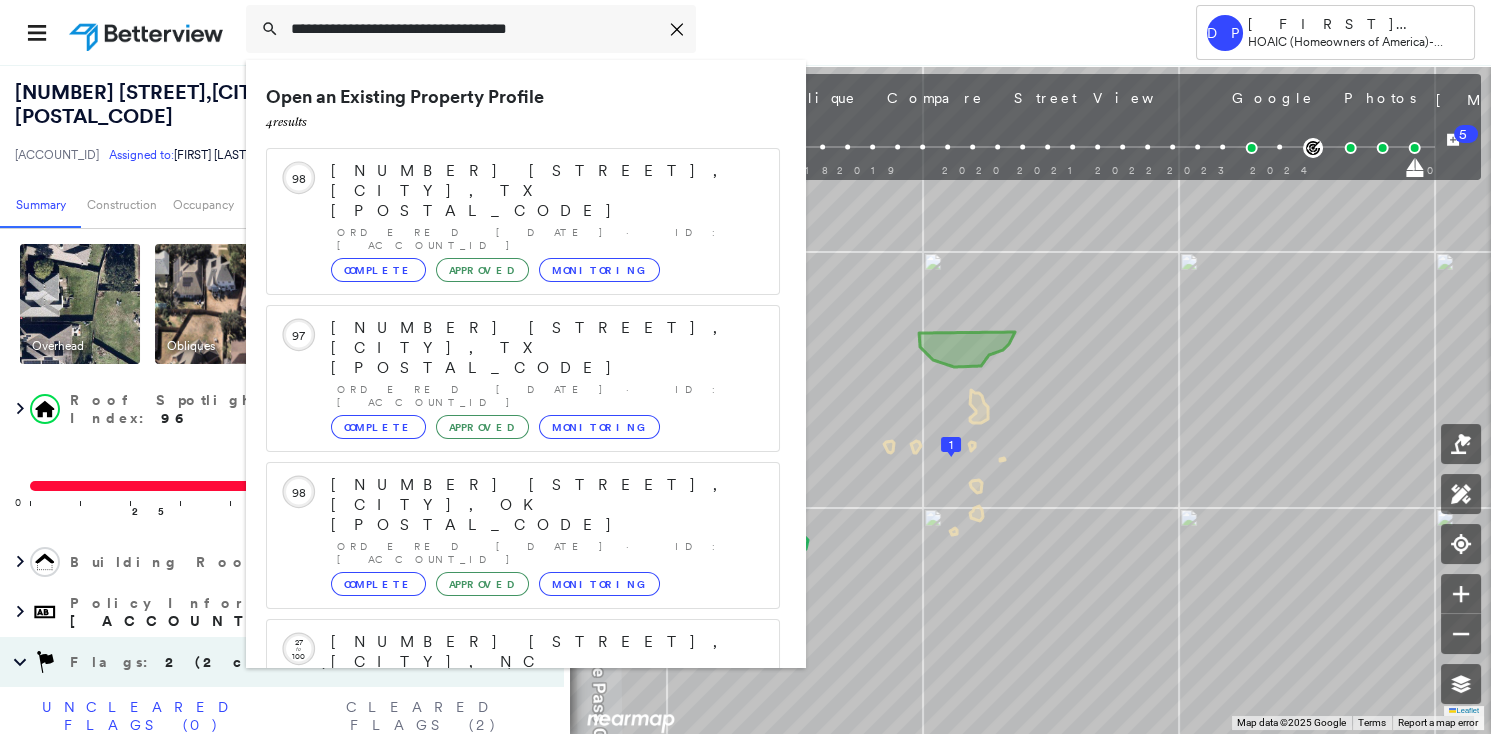 scroll, scrollTop: 56, scrollLeft: 0, axis: vertical 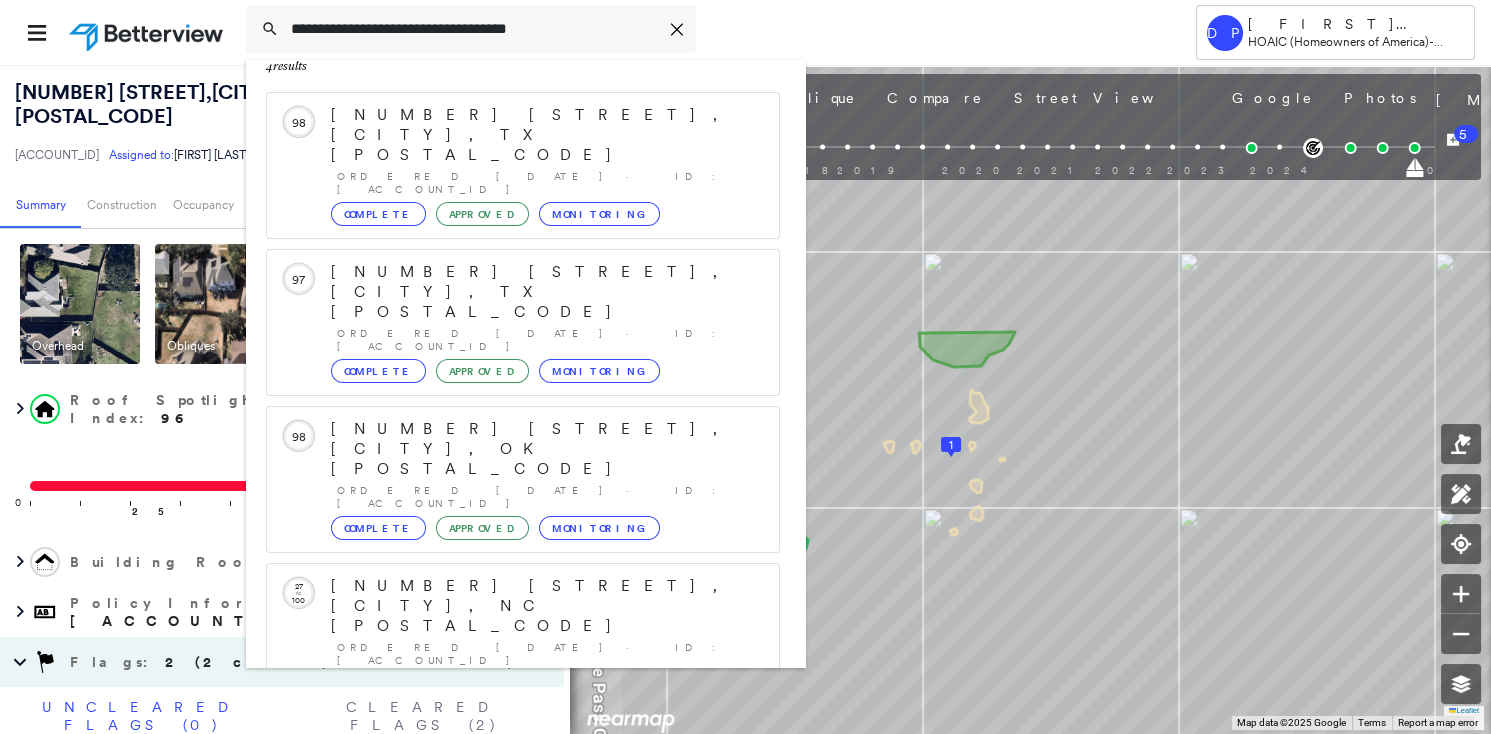 type on "**********" 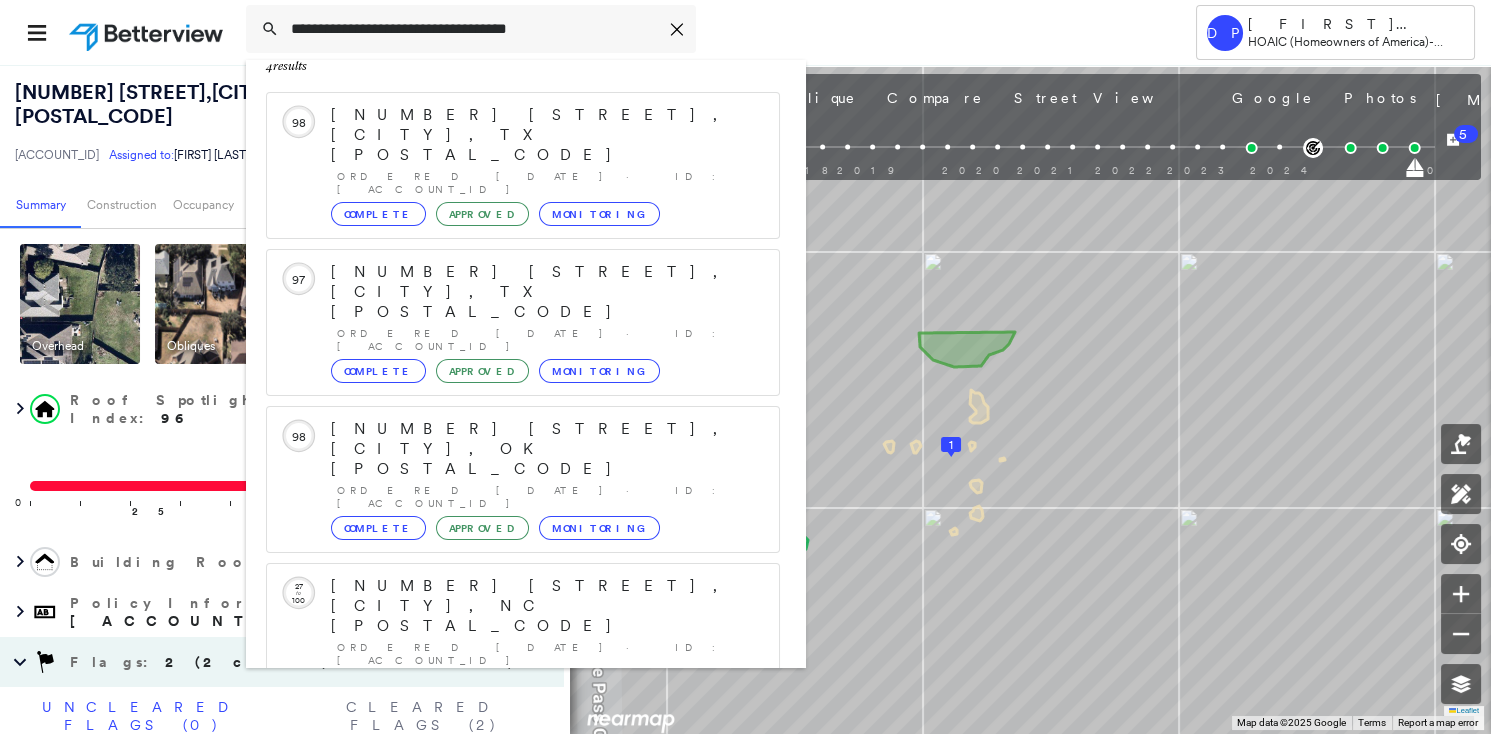 click 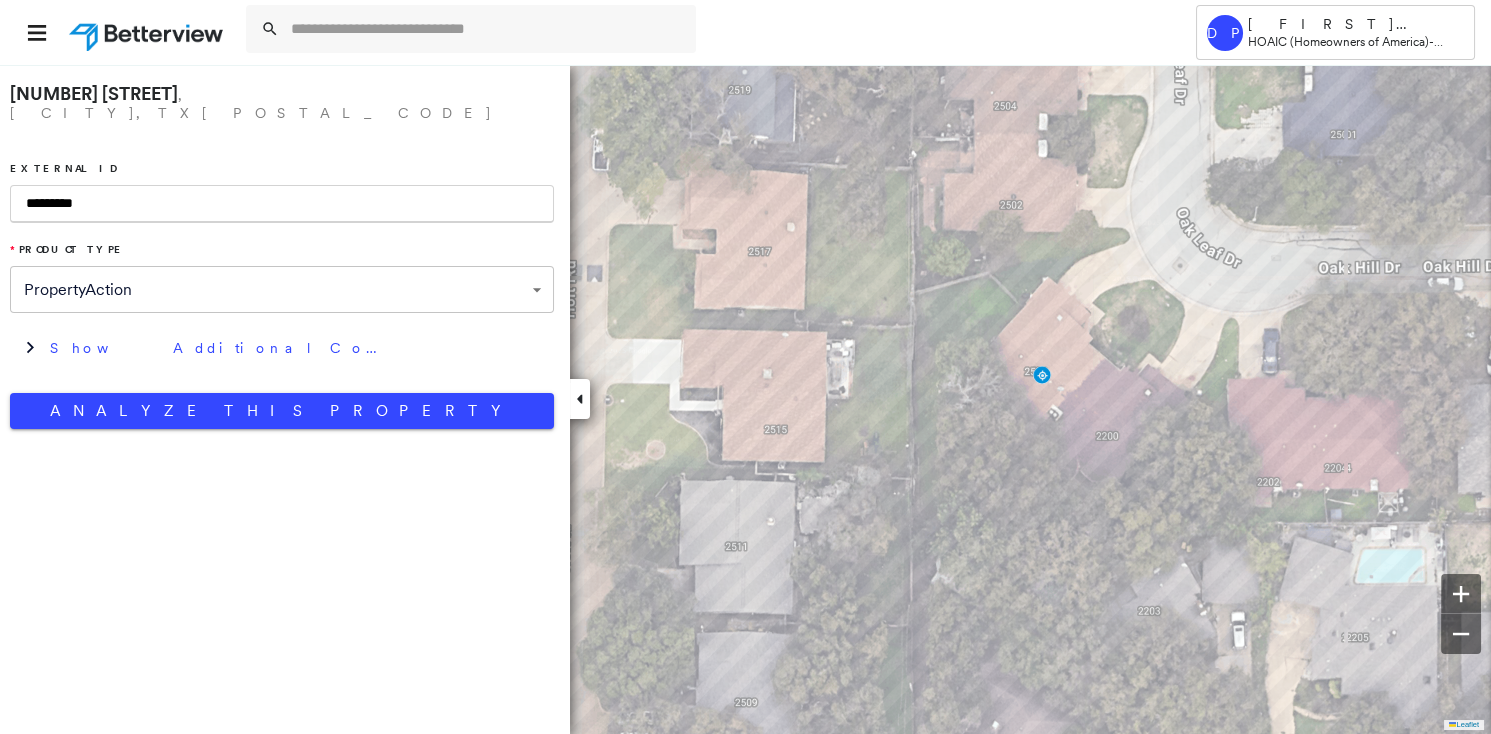 type on "*********" 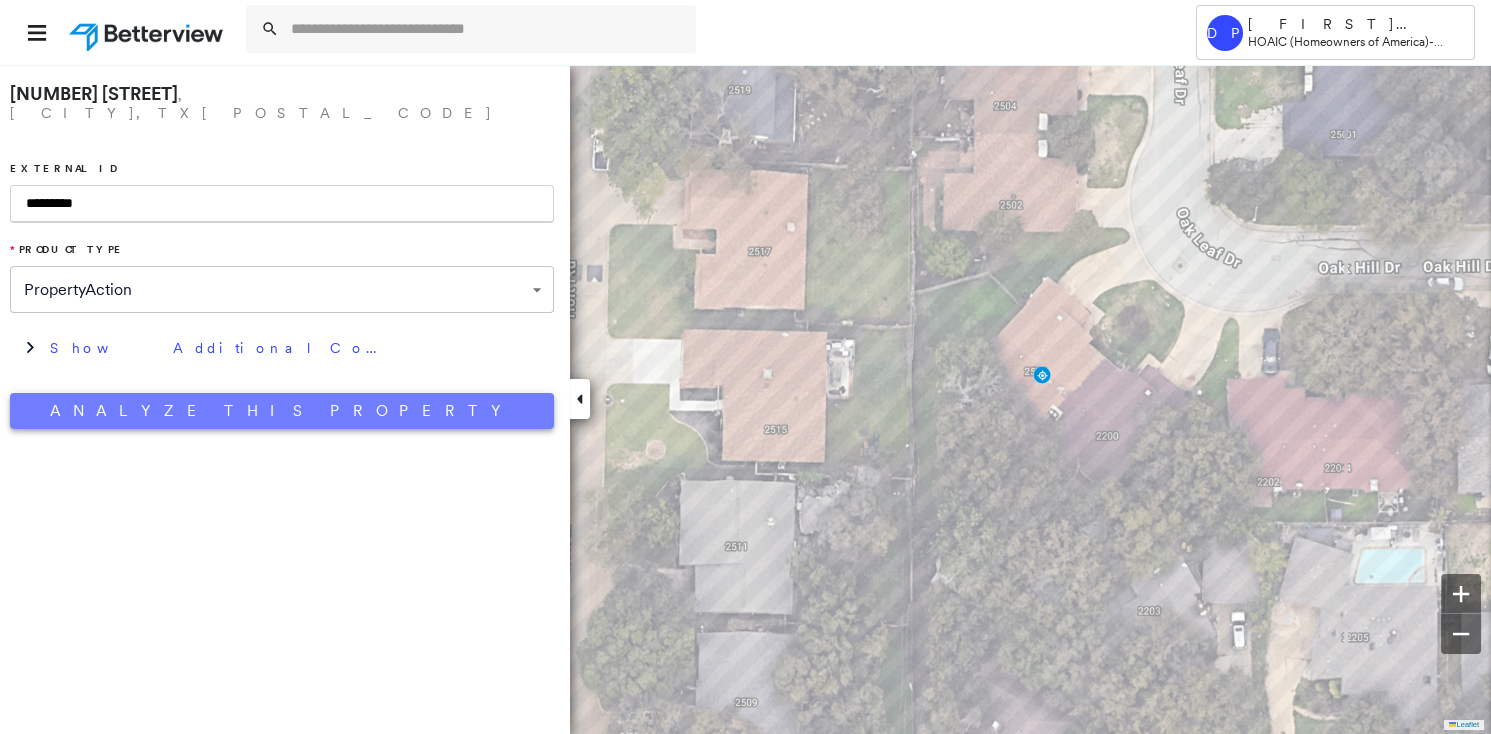 click on "Analyze This Property" at bounding box center [282, 411] 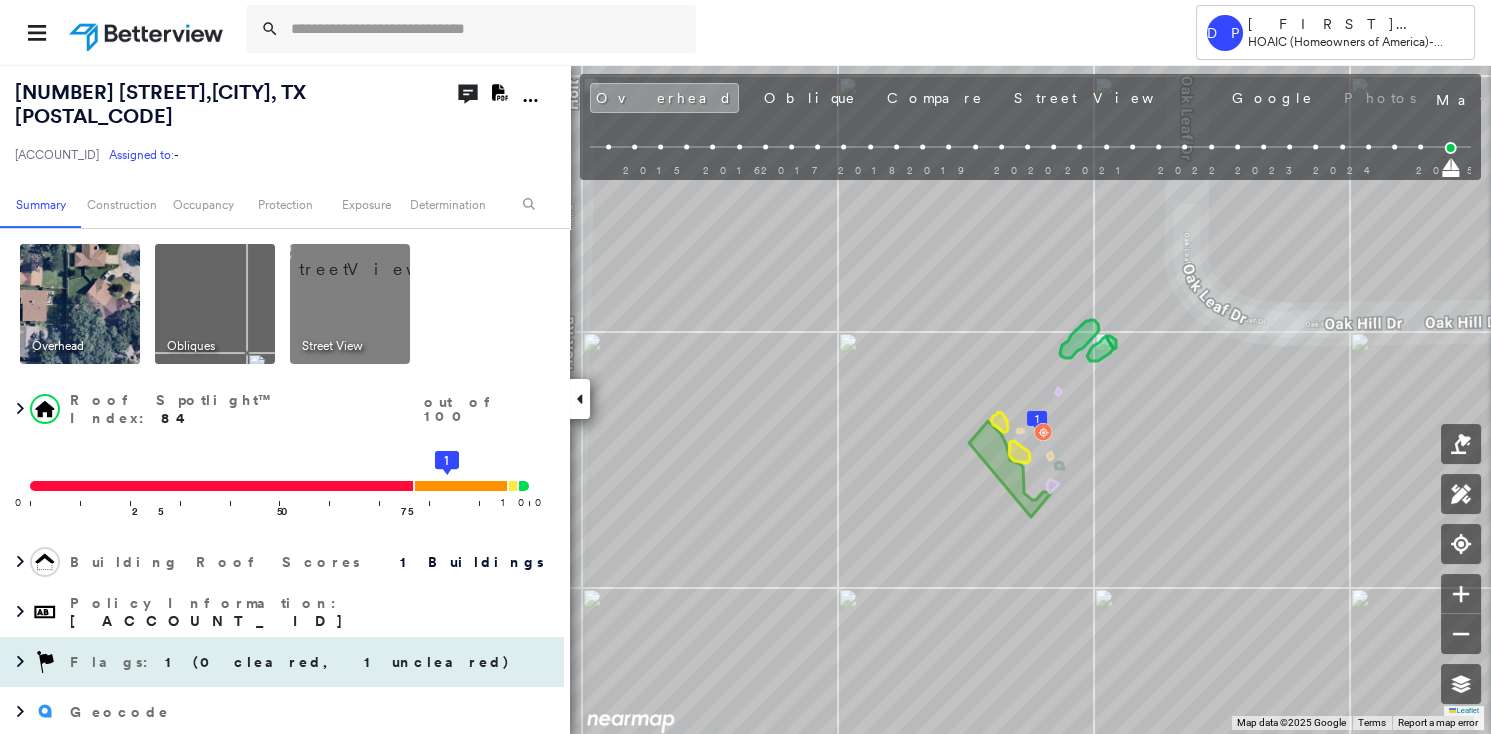 click on "1 (0 cleared, 1 uncleared)" at bounding box center (338, 662) 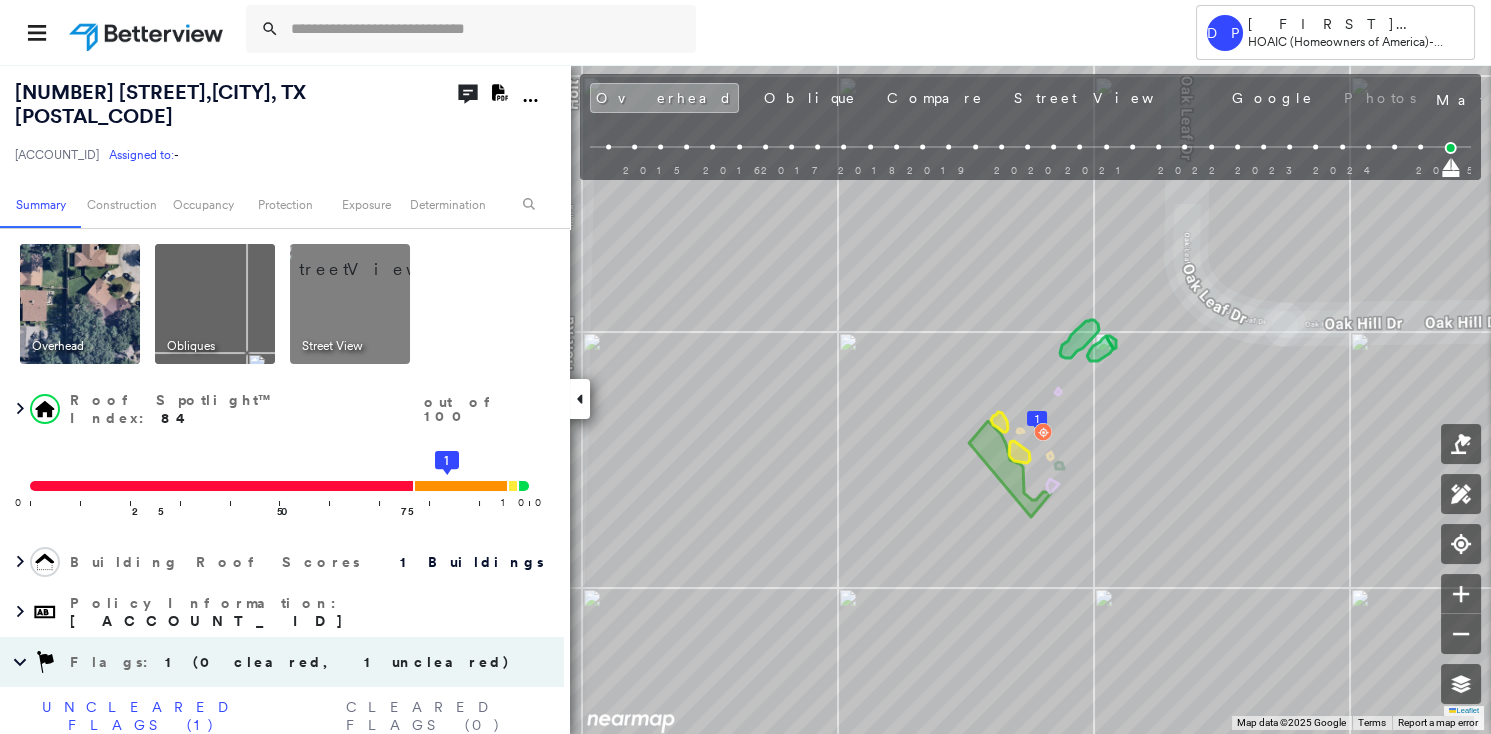 scroll, scrollTop: 181, scrollLeft: 0, axis: vertical 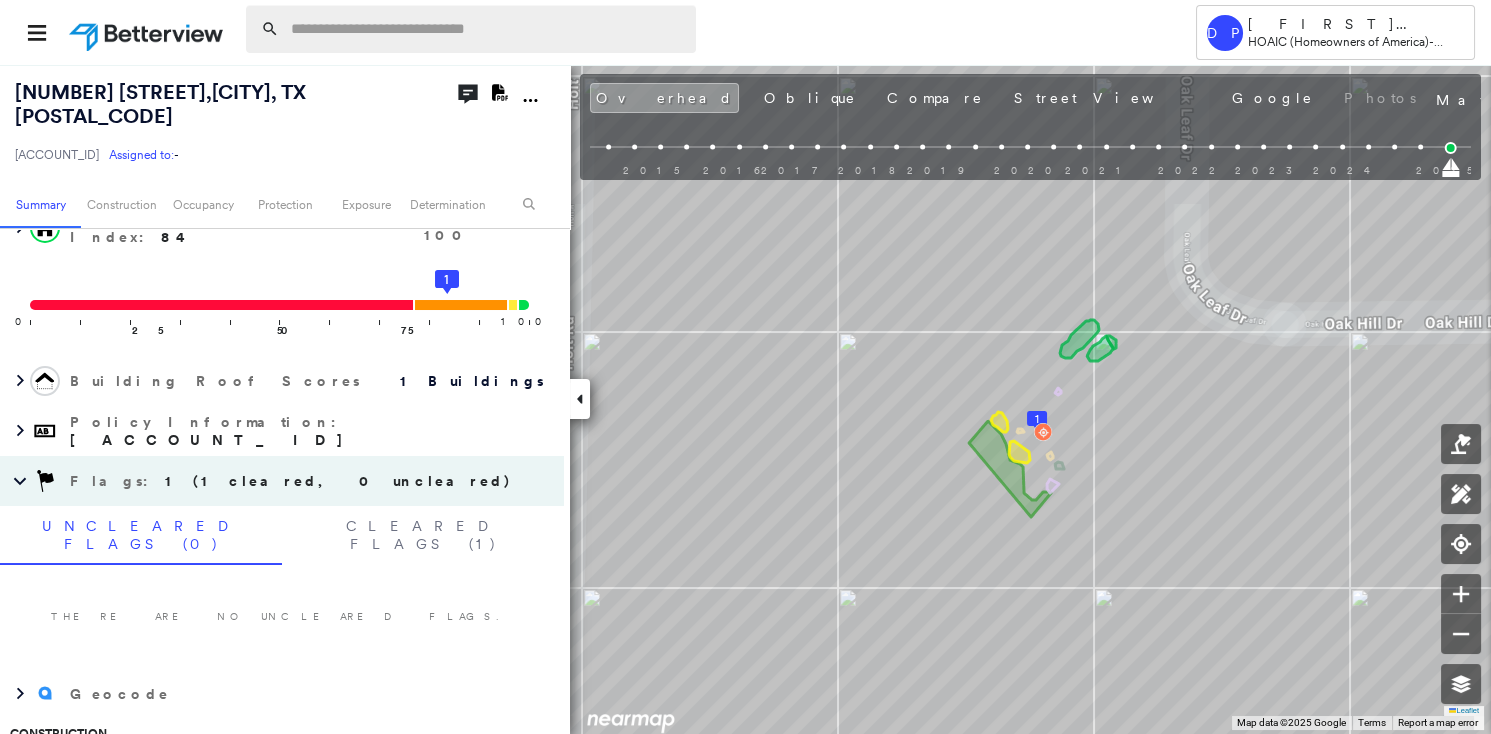 paste on "**********" 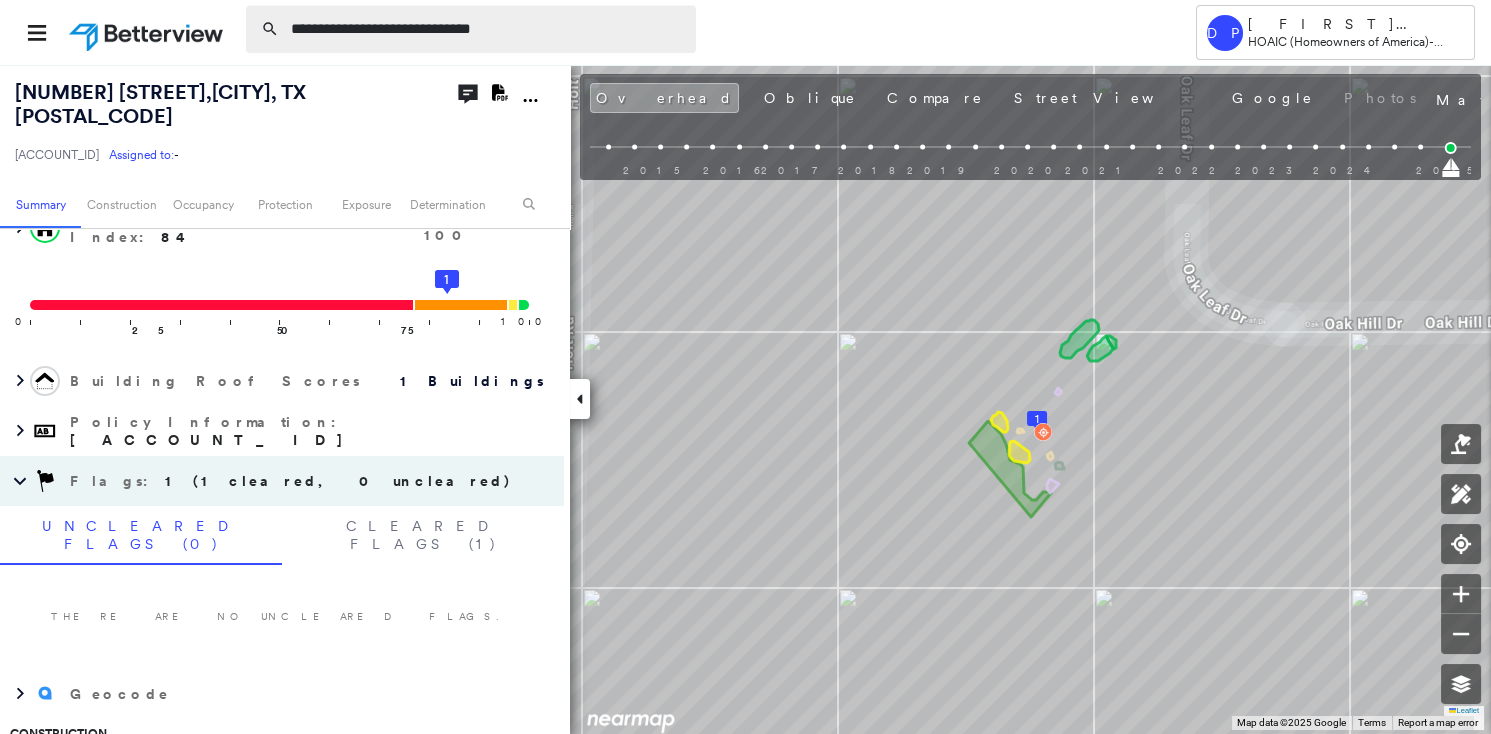 click on "**********" at bounding box center (487, 29) 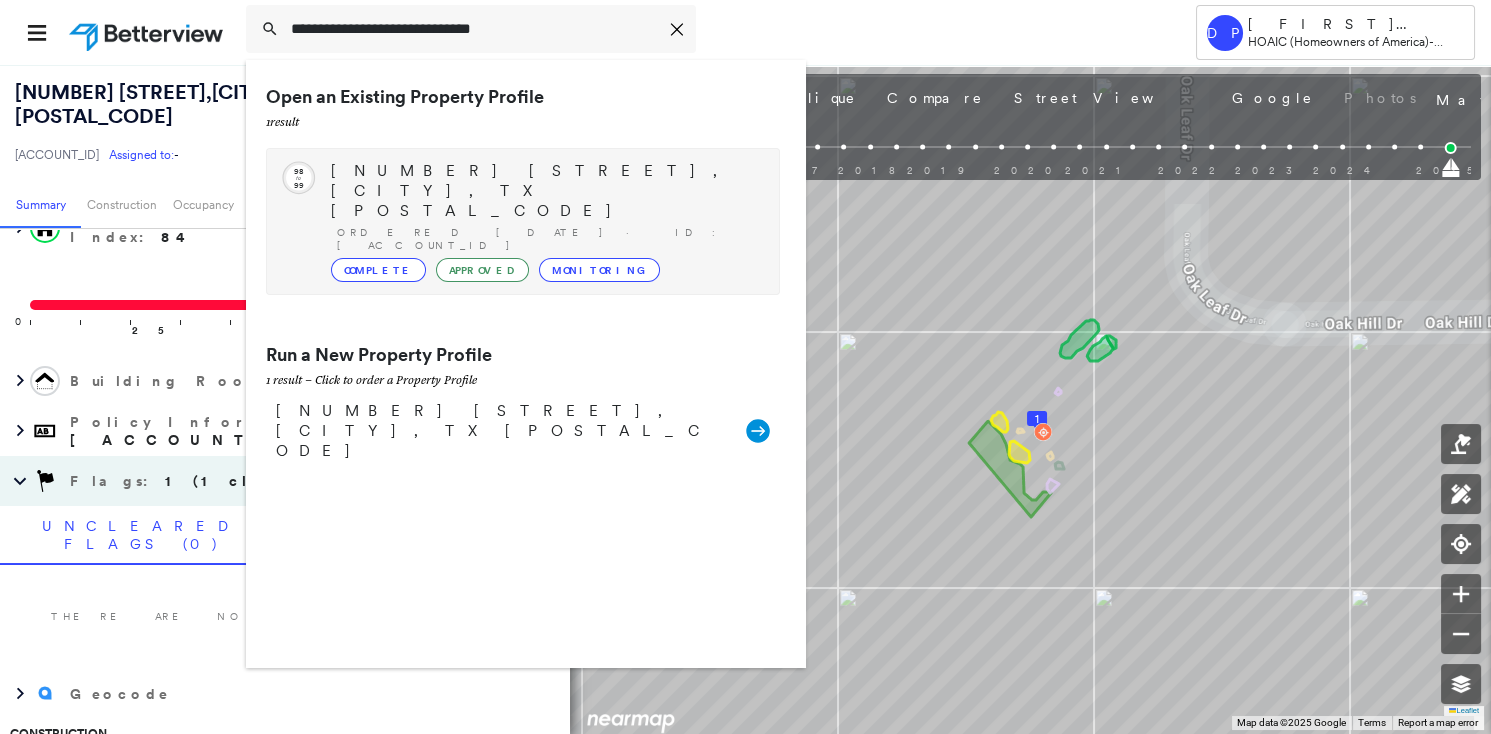 type on "**********" 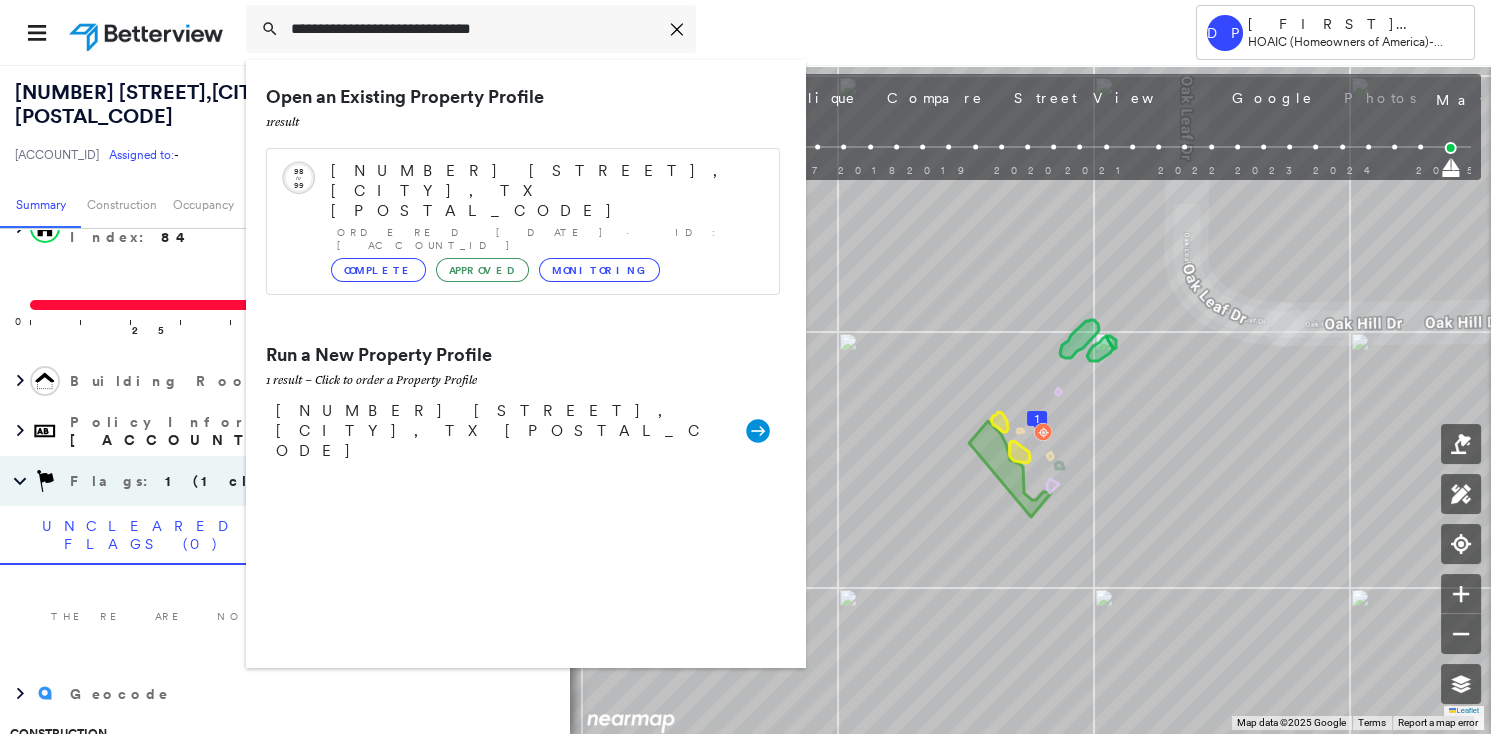 drag, startPoint x: 373, startPoint y: 216, endPoint x: 365, endPoint y: 198, distance: 19.697716 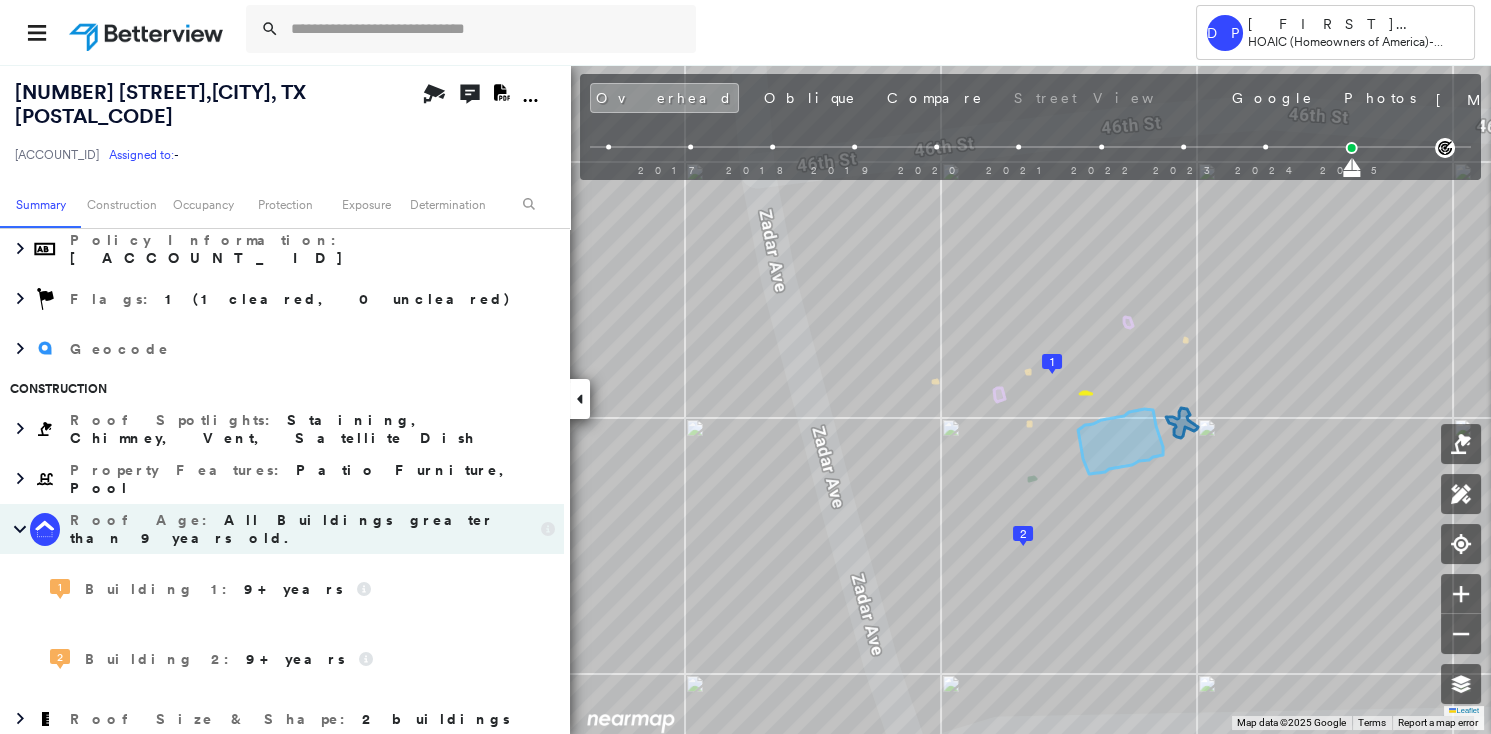 scroll, scrollTop: 0, scrollLeft: 0, axis: both 